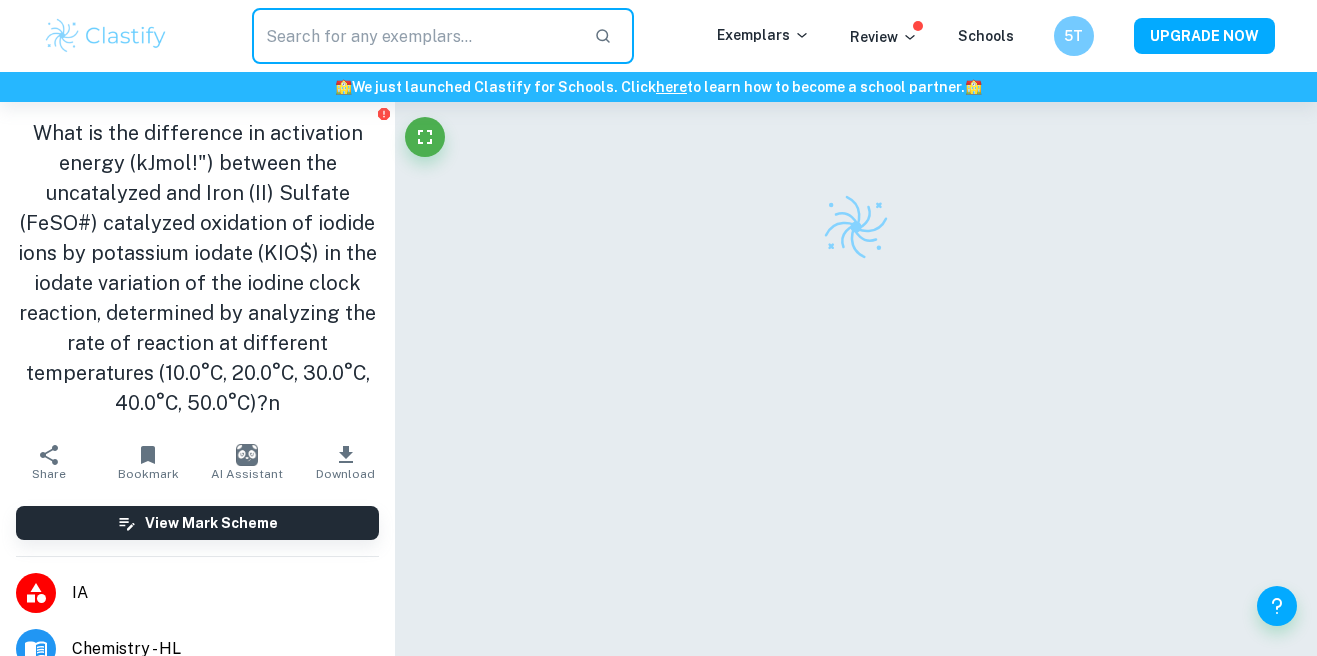 scroll, scrollTop: 0, scrollLeft: 0, axis: both 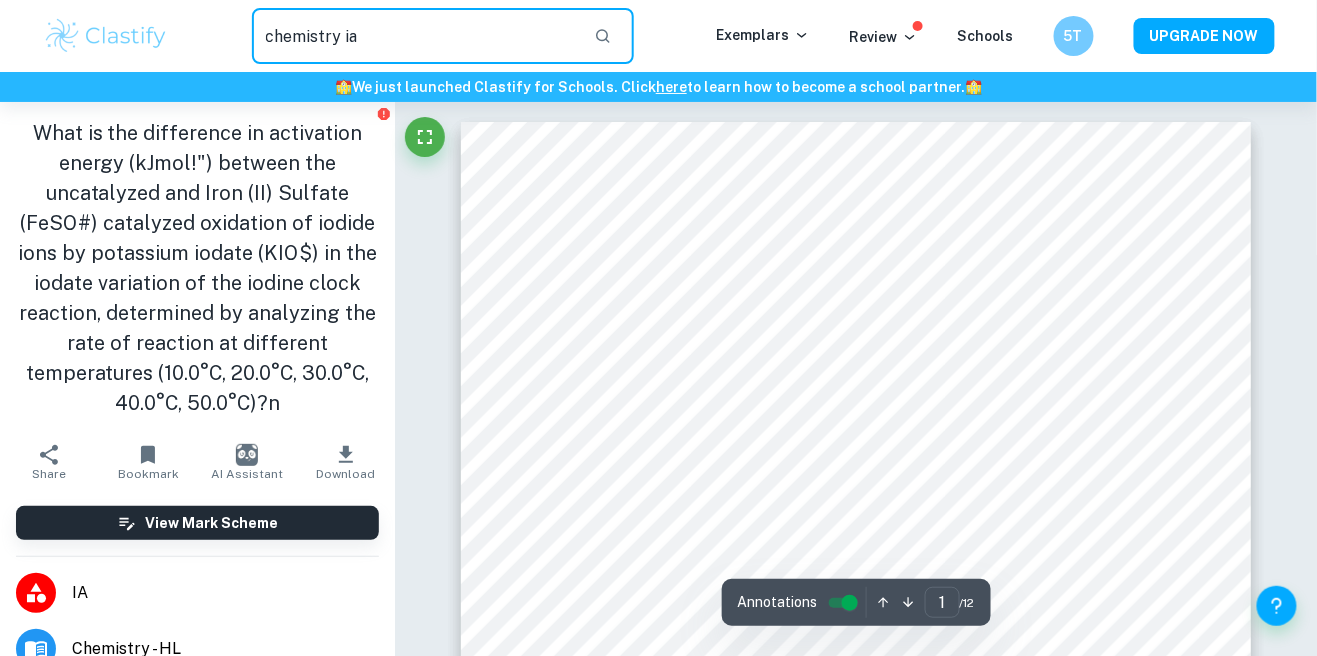 type on "chemistry ia" 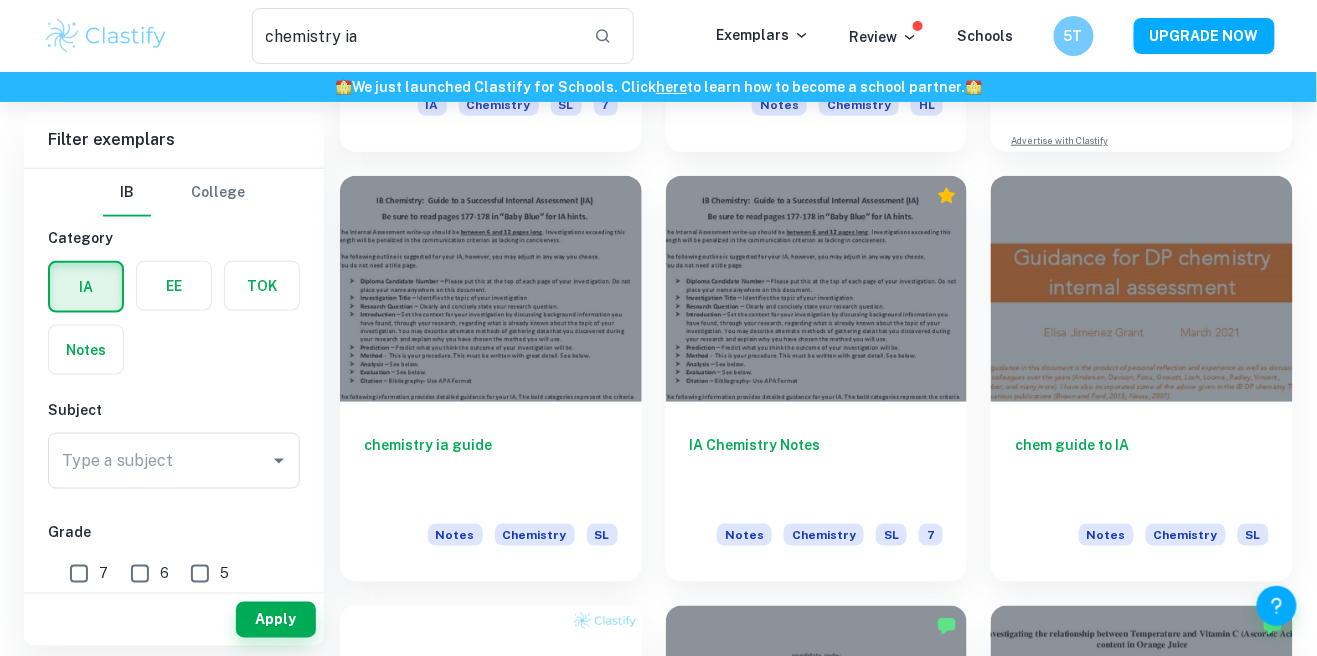 scroll, scrollTop: 479, scrollLeft: 0, axis: vertical 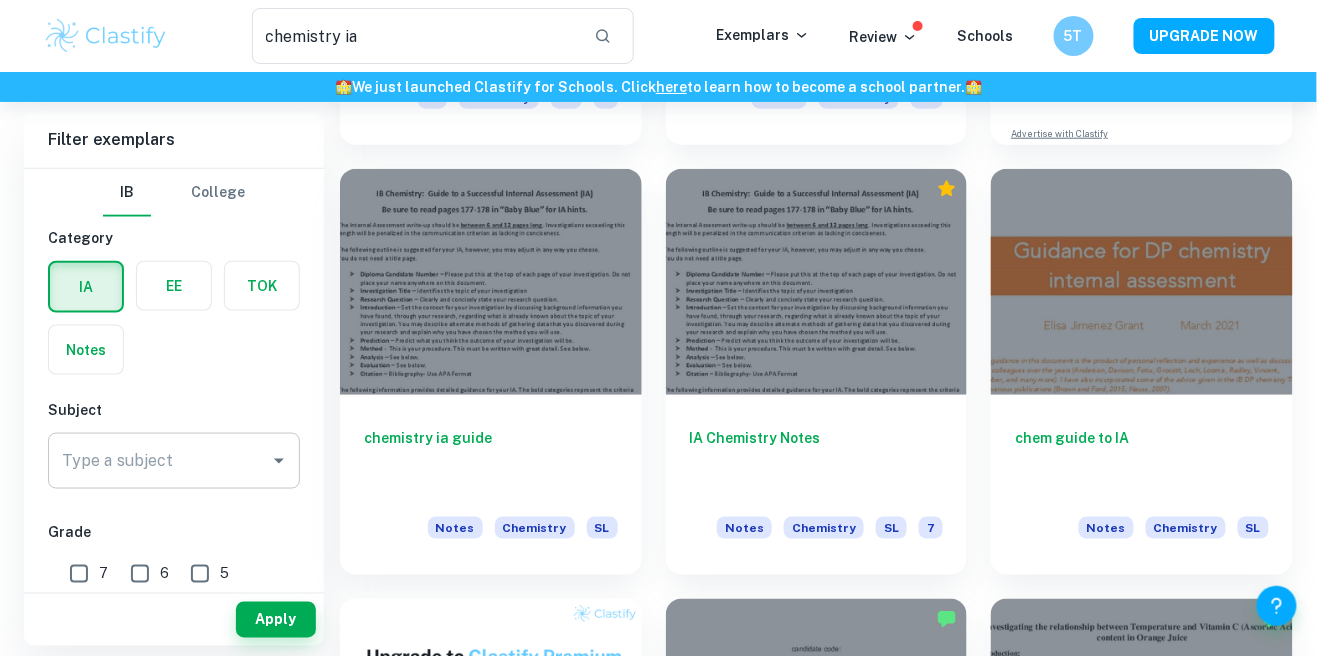 click on "Type a subject" at bounding box center [174, 461] 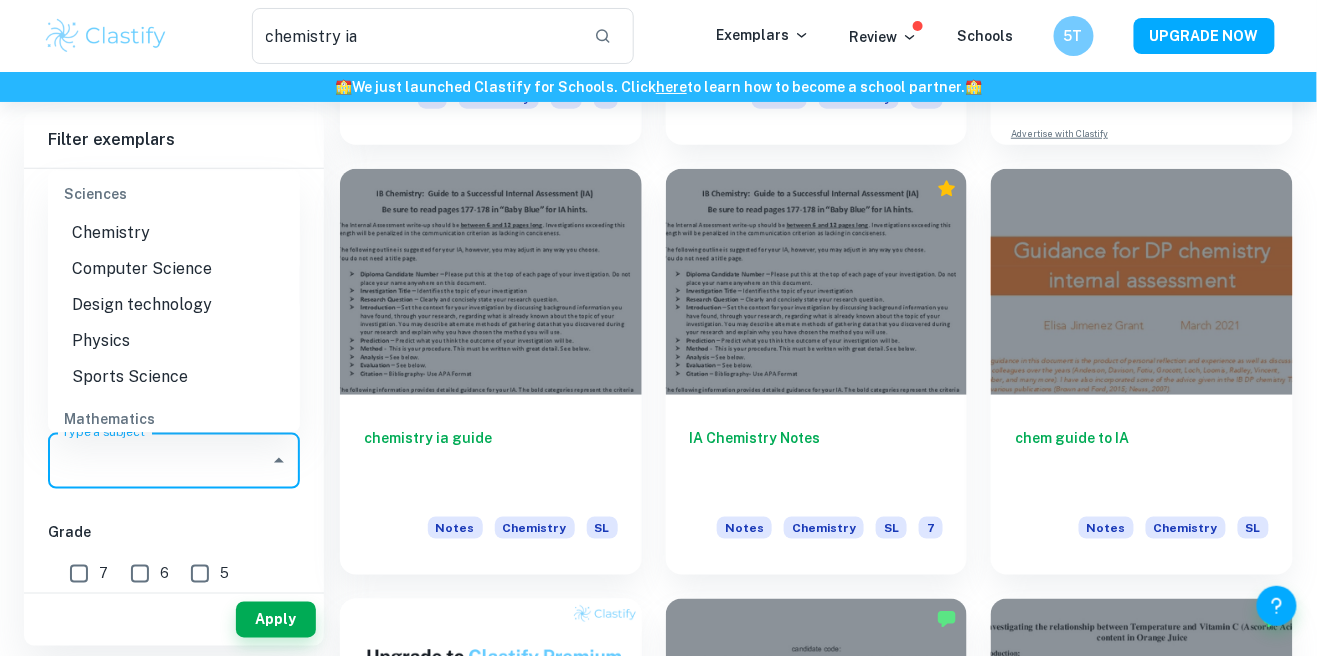 scroll, scrollTop: 3183, scrollLeft: 0, axis: vertical 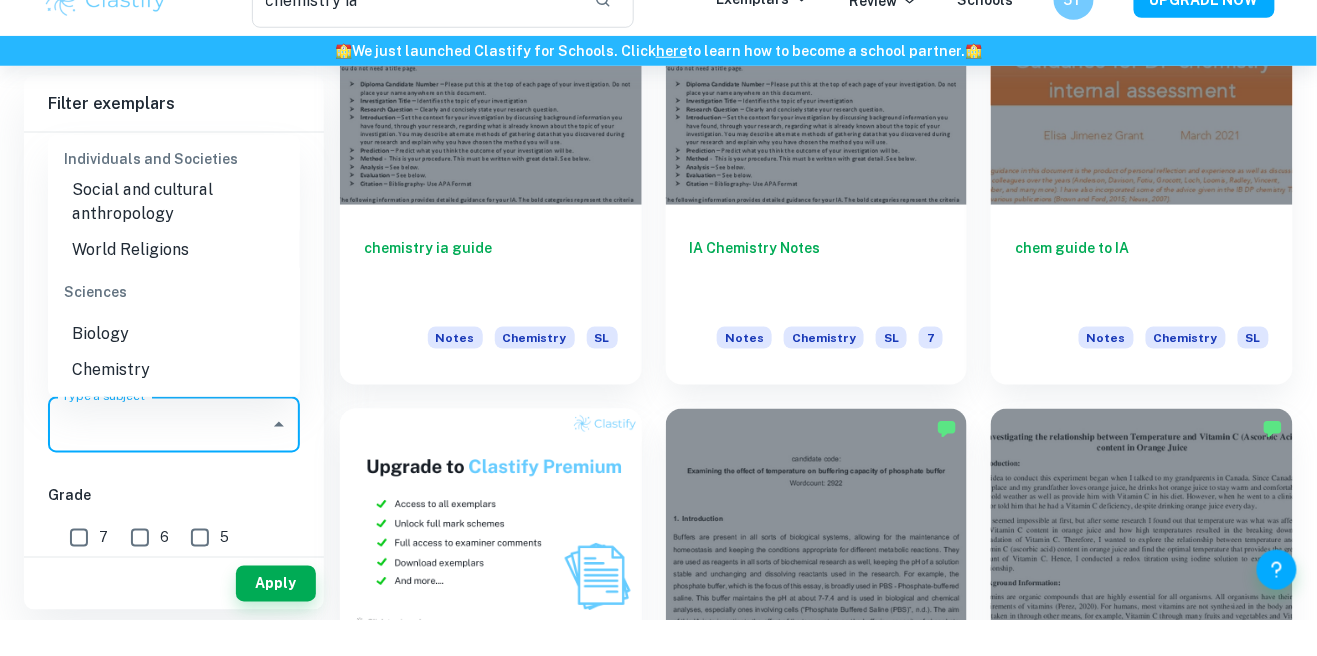 click on "Chemistry" at bounding box center (174, 406) 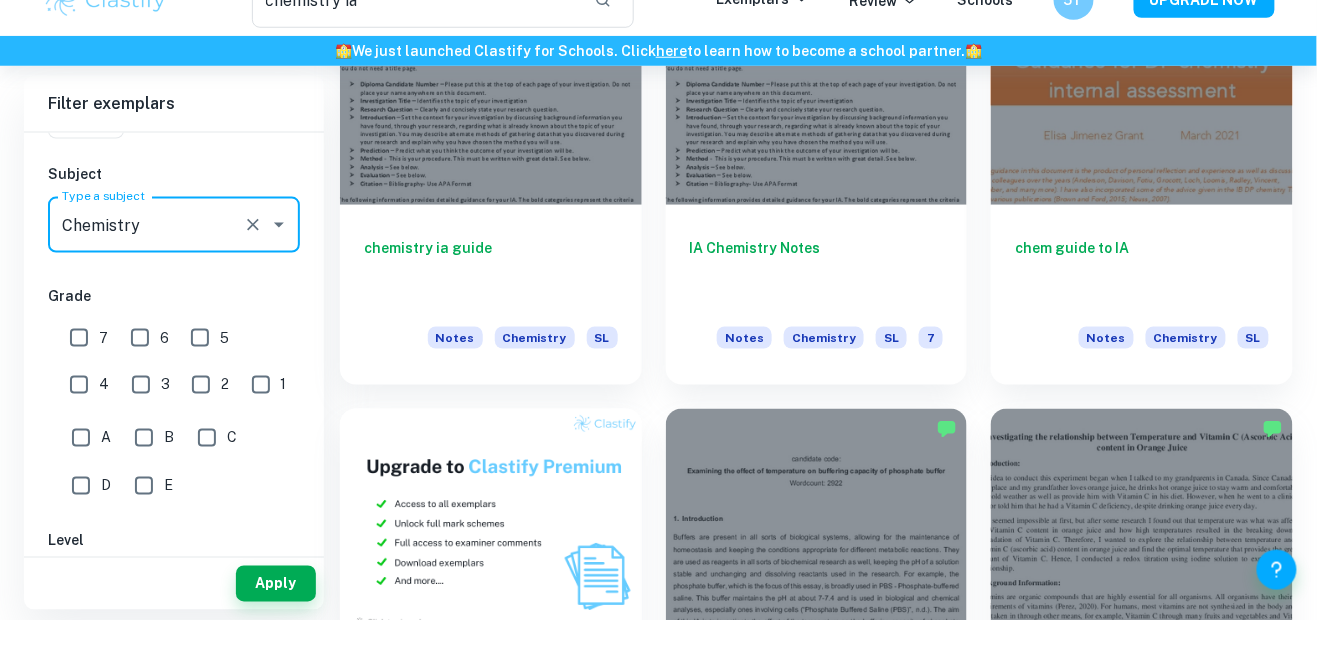 scroll, scrollTop: 205, scrollLeft: 0, axis: vertical 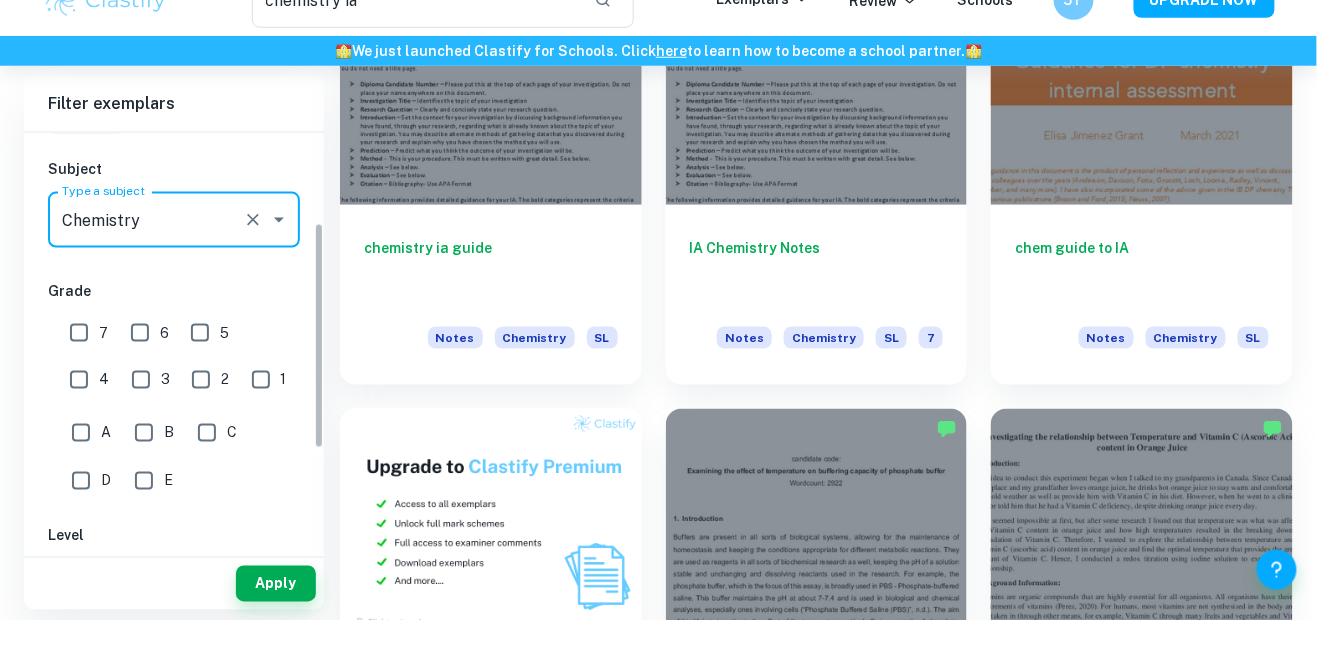 click on "7" at bounding box center (79, 369) 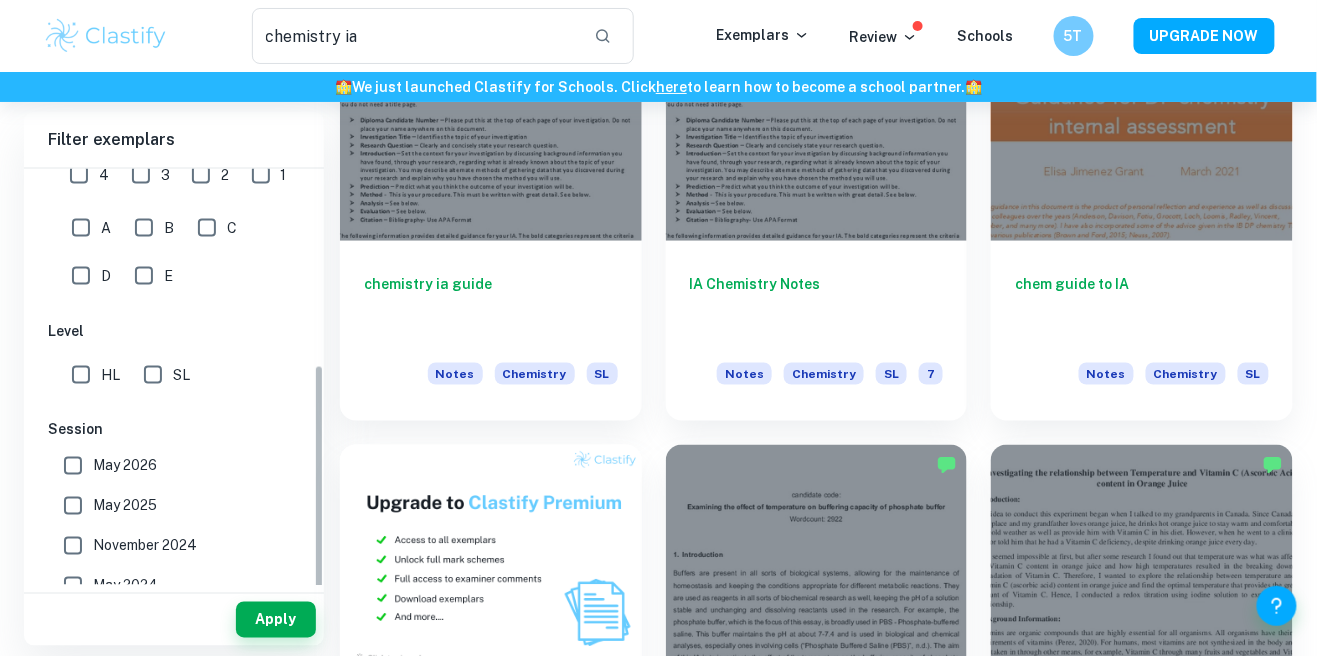 click on "HL" at bounding box center (81, 375) 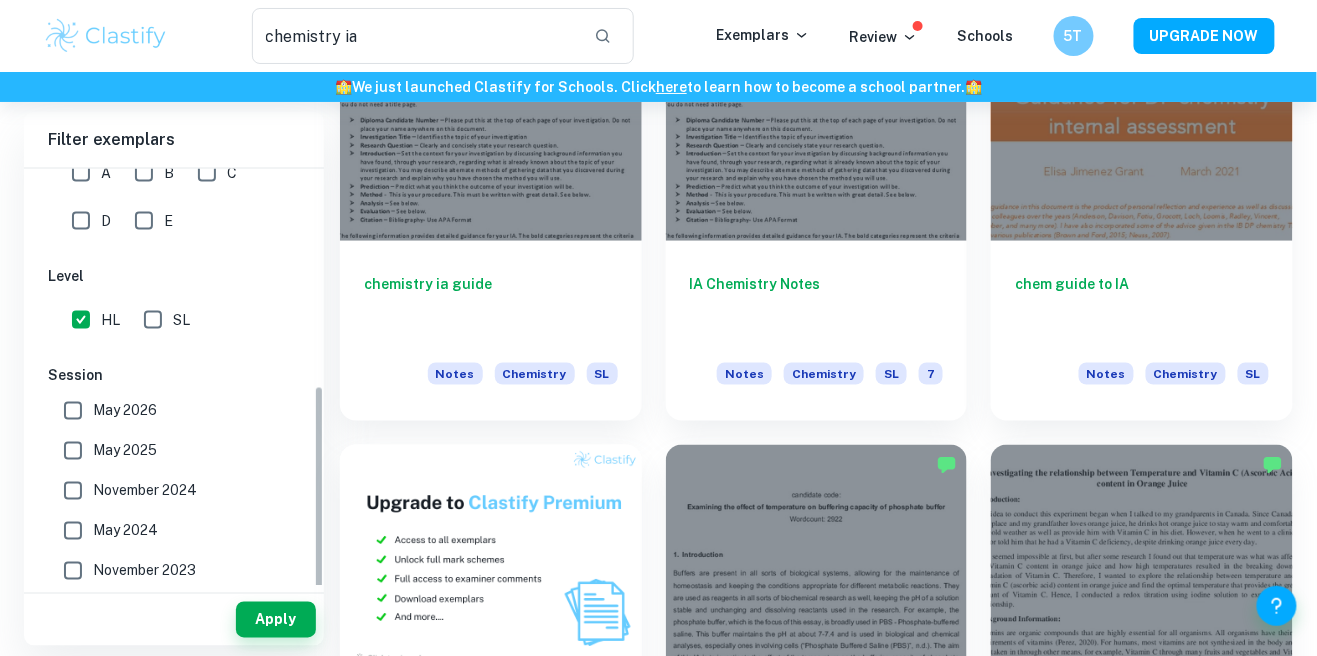 scroll, scrollTop: 502, scrollLeft: 0, axis: vertical 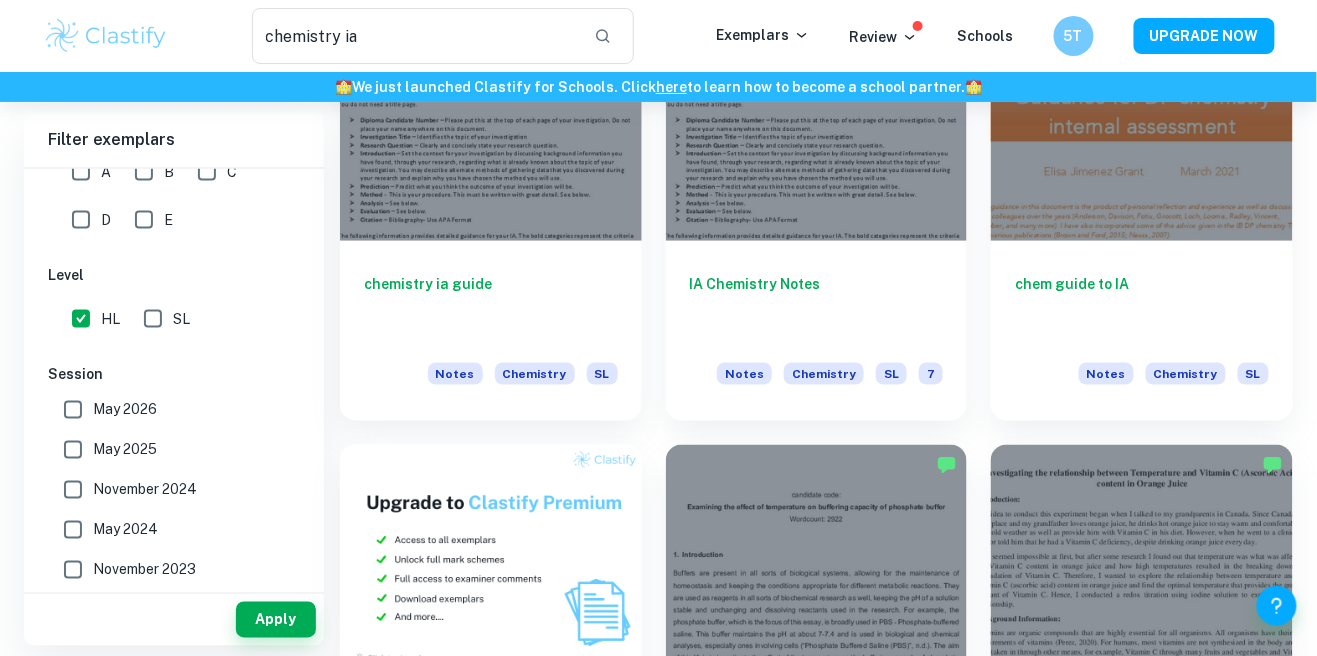 click on "May 2025" at bounding box center [73, 450] 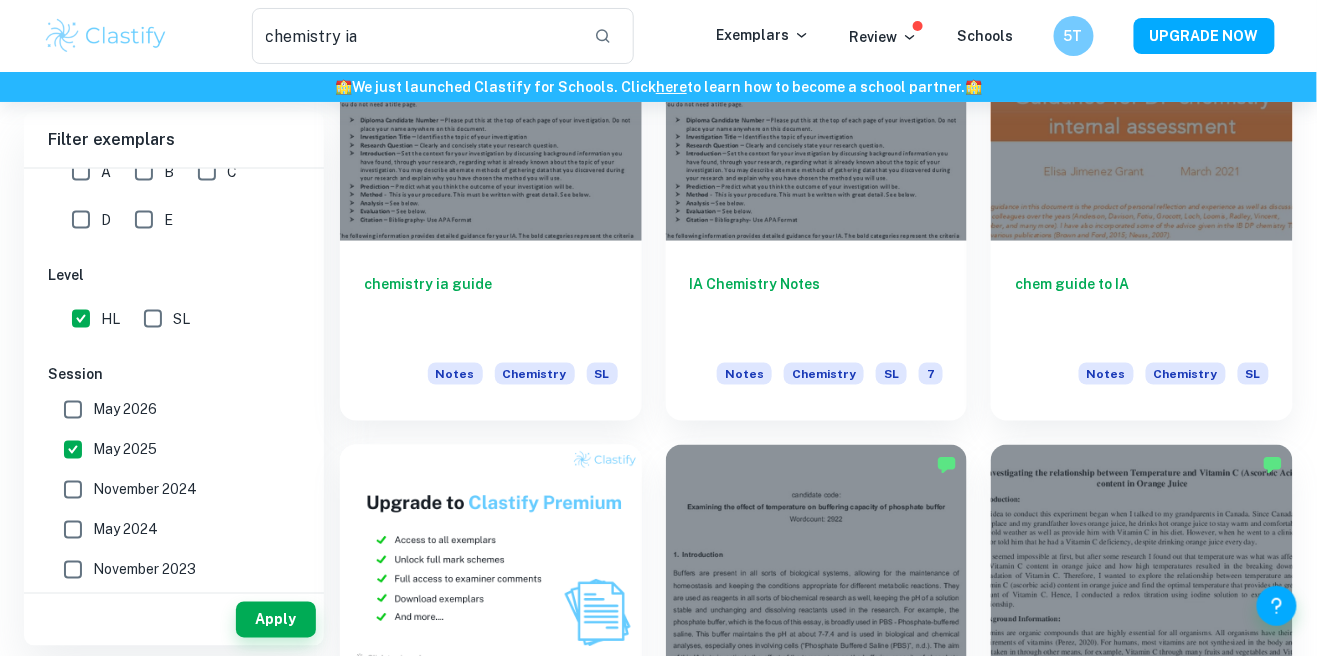 click on "May 2026" at bounding box center [73, 410] 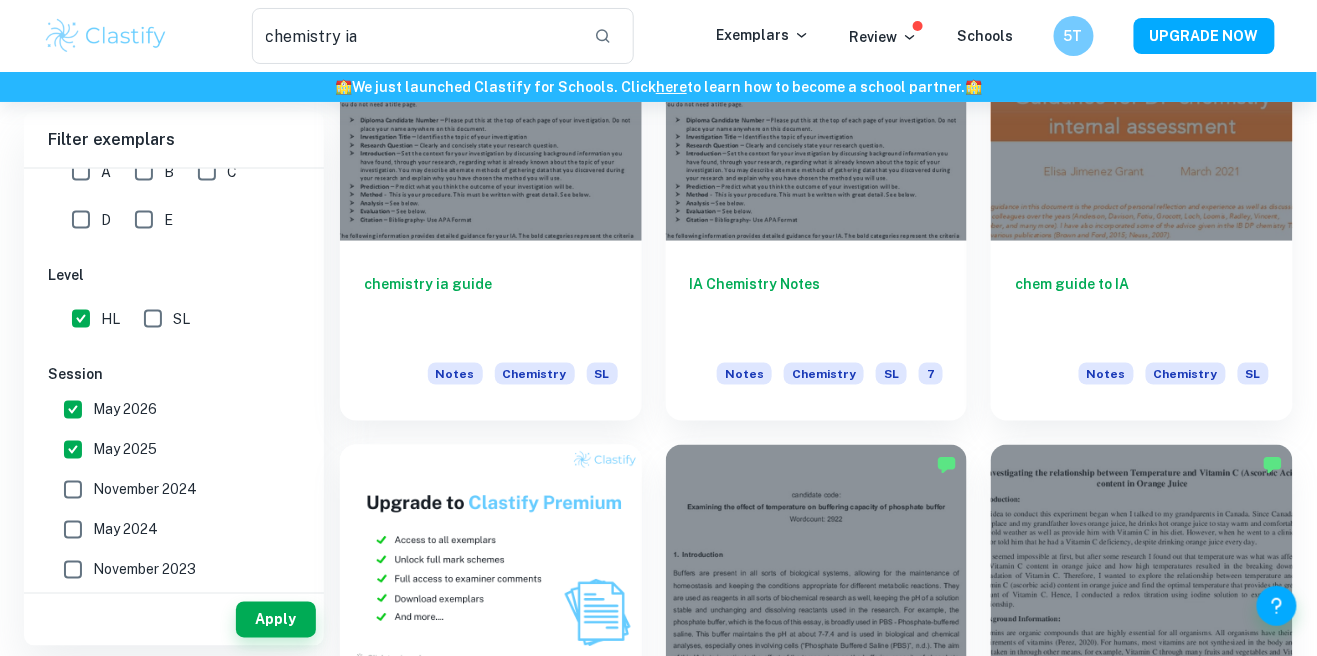click on "November 2024" at bounding box center (73, 490) 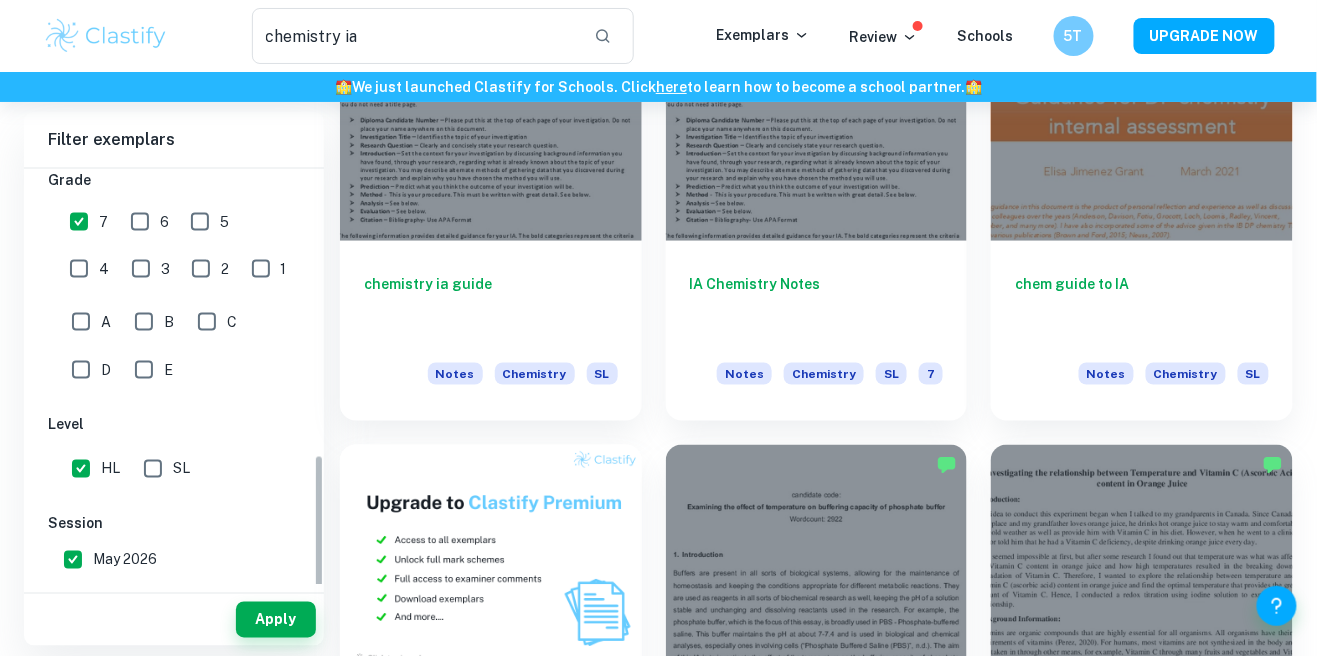 scroll, scrollTop: 649, scrollLeft: 0, axis: vertical 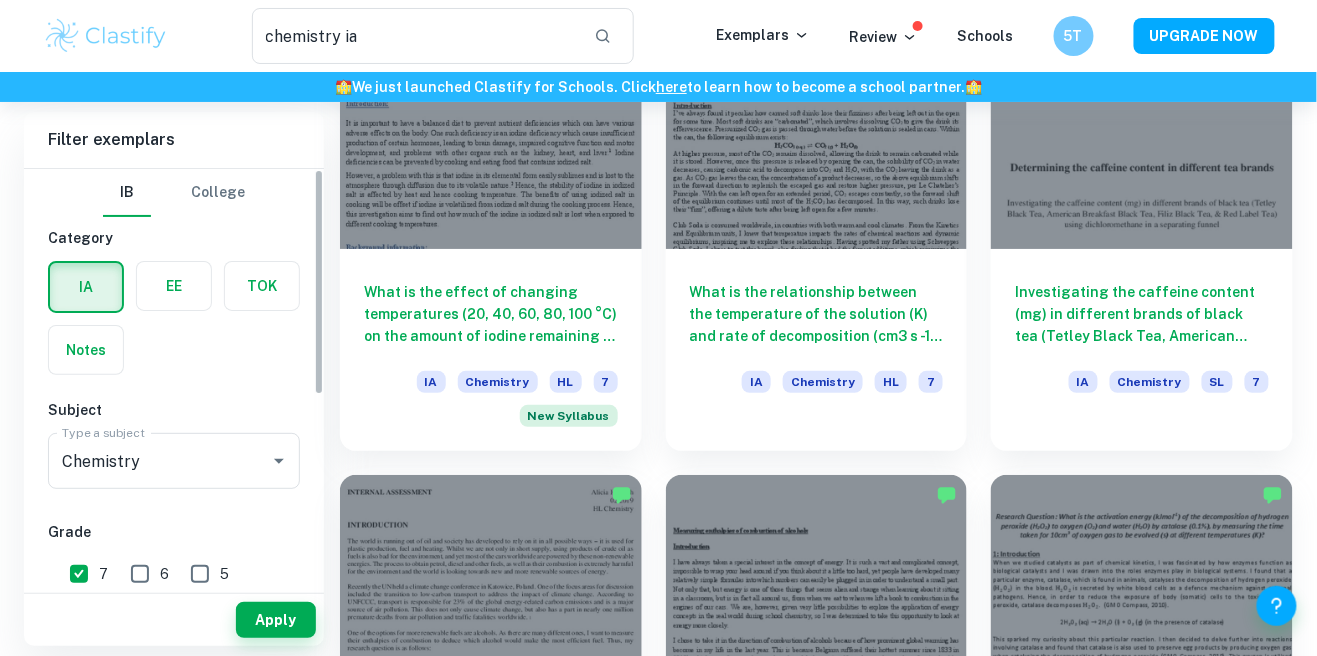 click on "6" at bounding box center [140, 574] 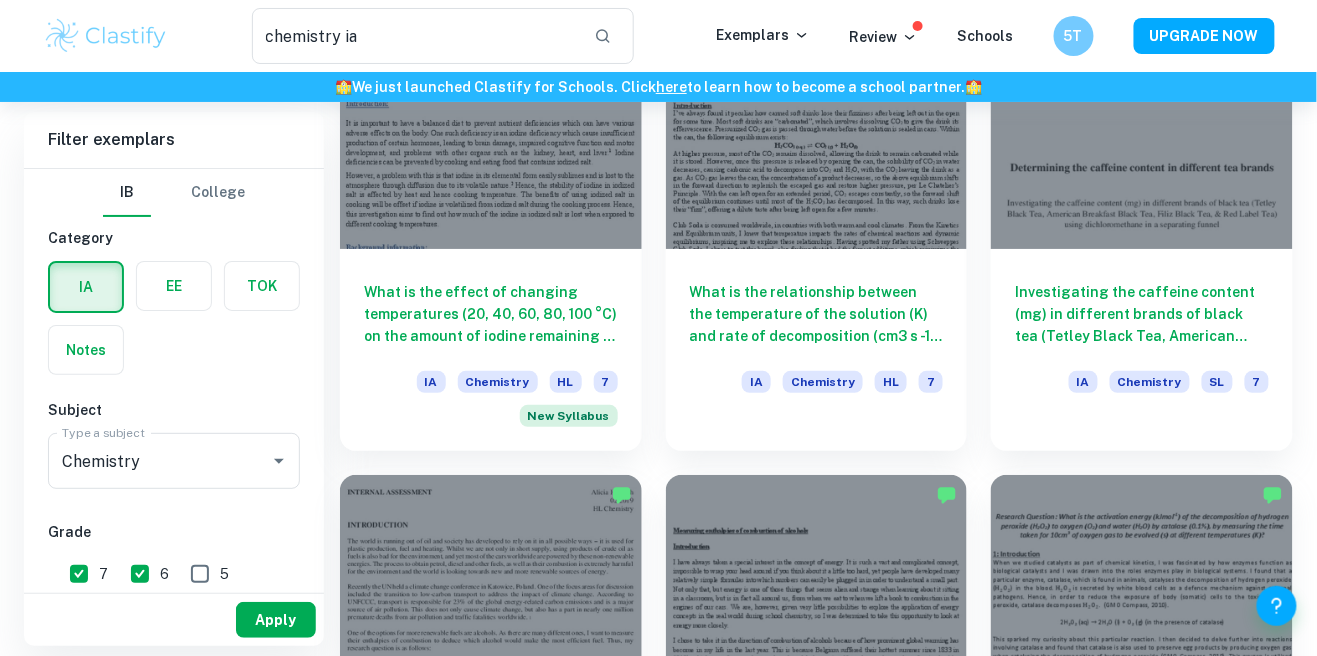 click on "Apply" at bounding box center [276, 620] 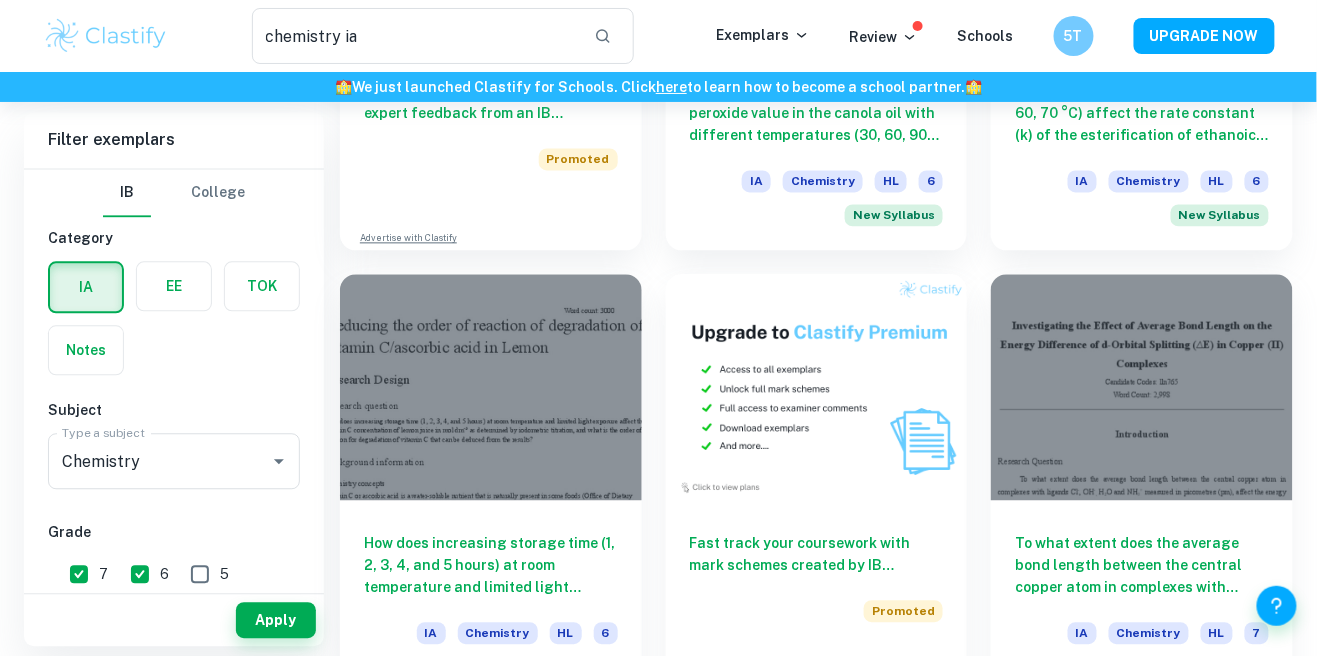 scroll, scrollTop: 3119, scrollLeft: 0, axis: vertical 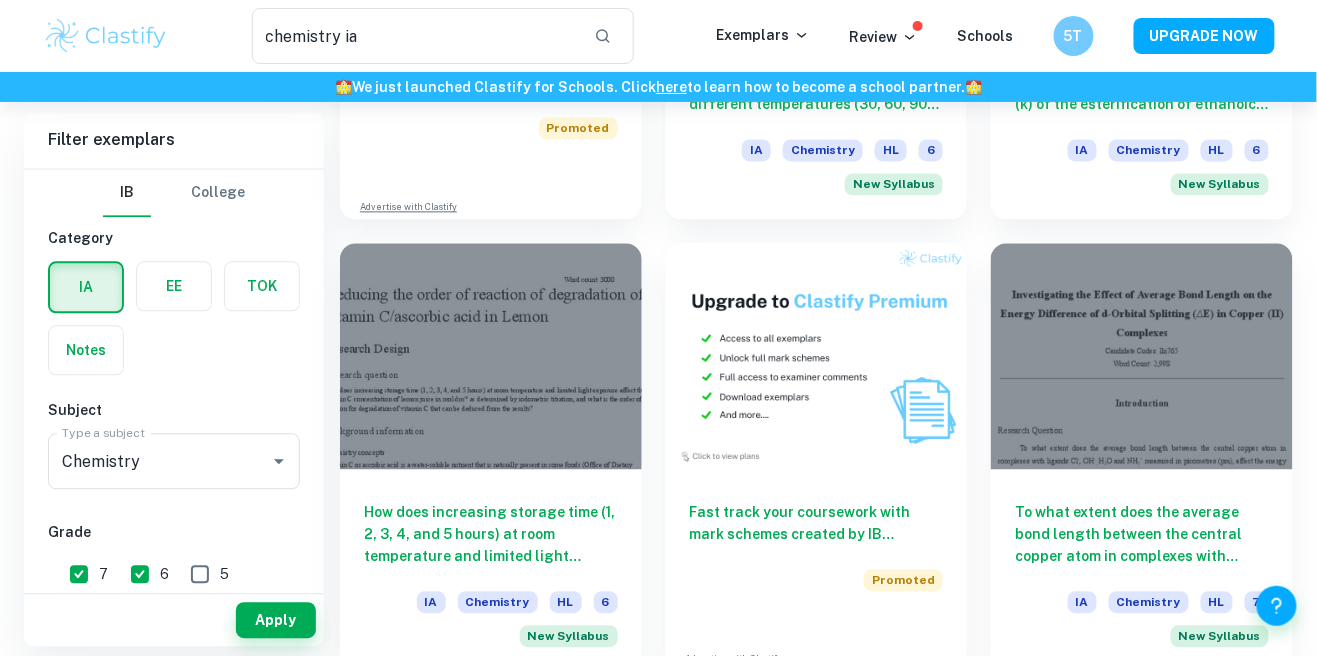 click on "2" at bounding box center (817, 711) 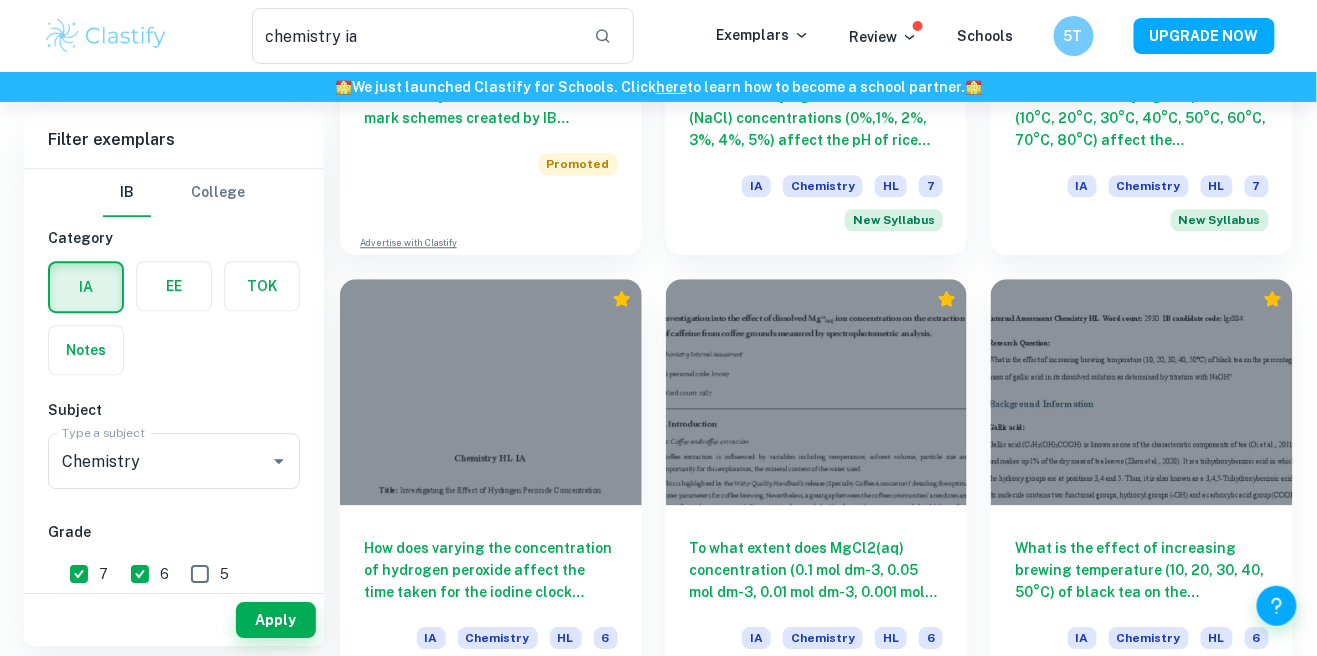 scroll, scrollTop: 1297, scrollLeft: 0, axis: vertical 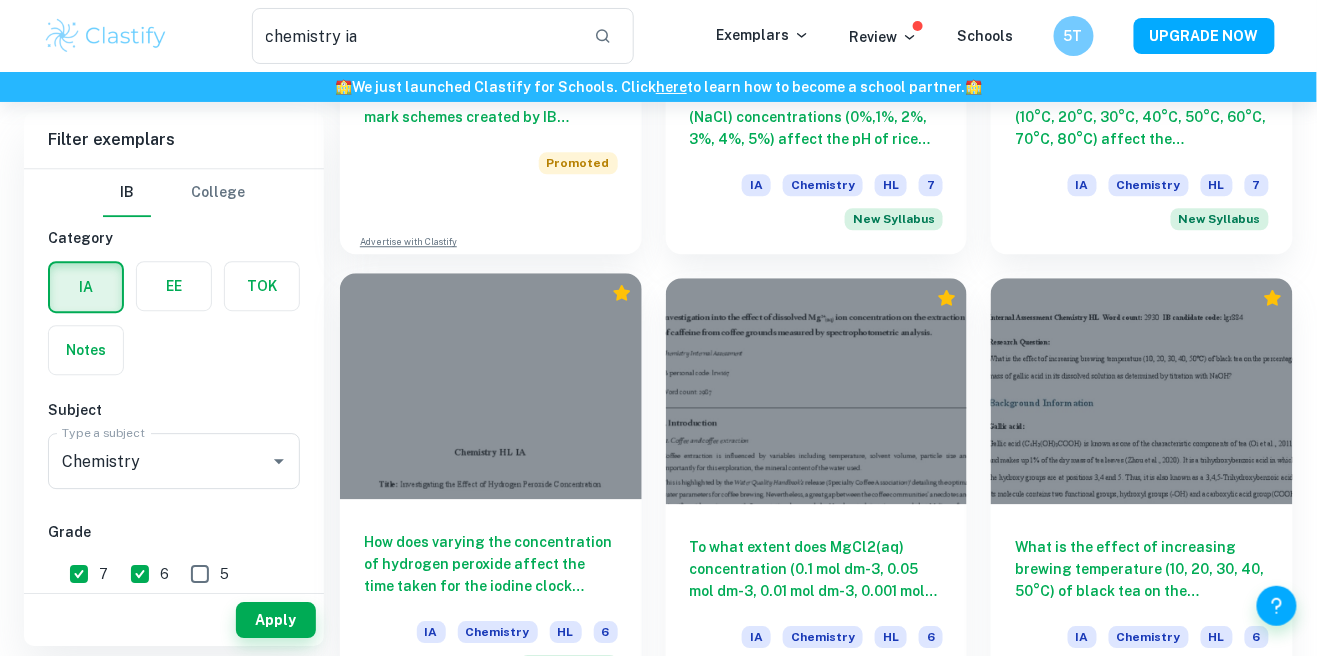click on "How does varying the concentration of hydrogen peroxide affect the time taken for the iodine clock reaction mixture to turn blue?" at bounding box center (491, 564) 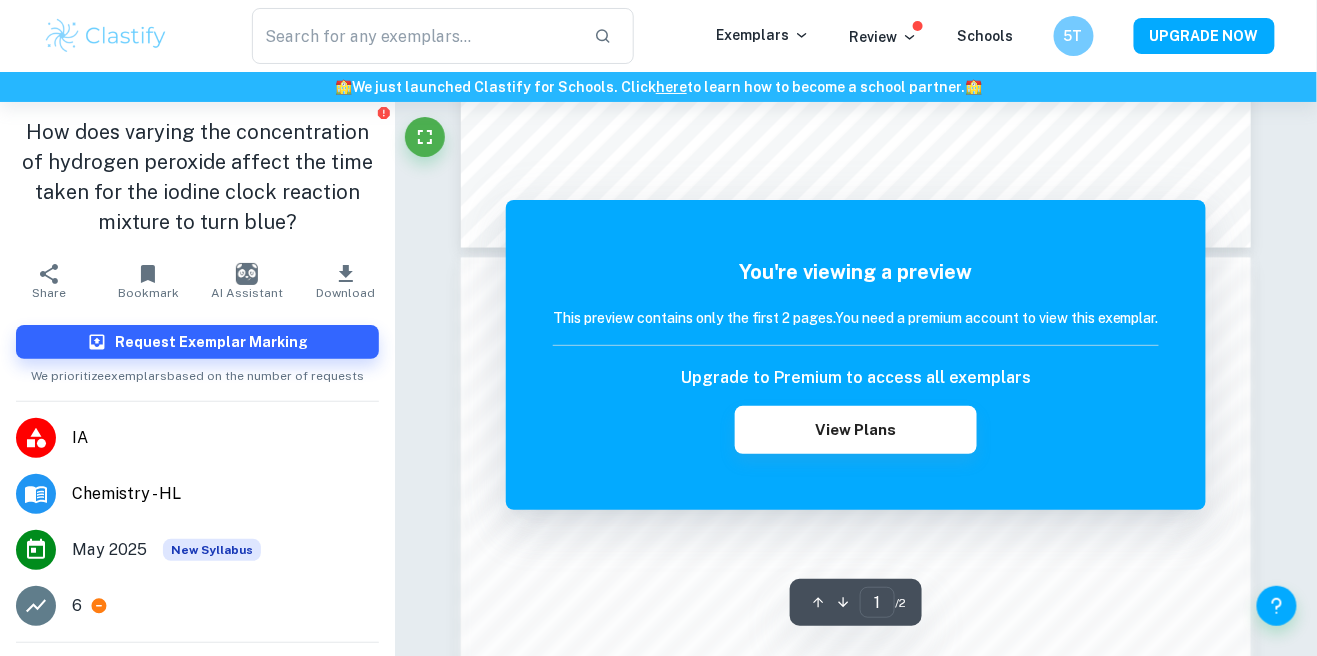 scroll, scrollTop: 1011, scrollLeft: 0, axis: vertical 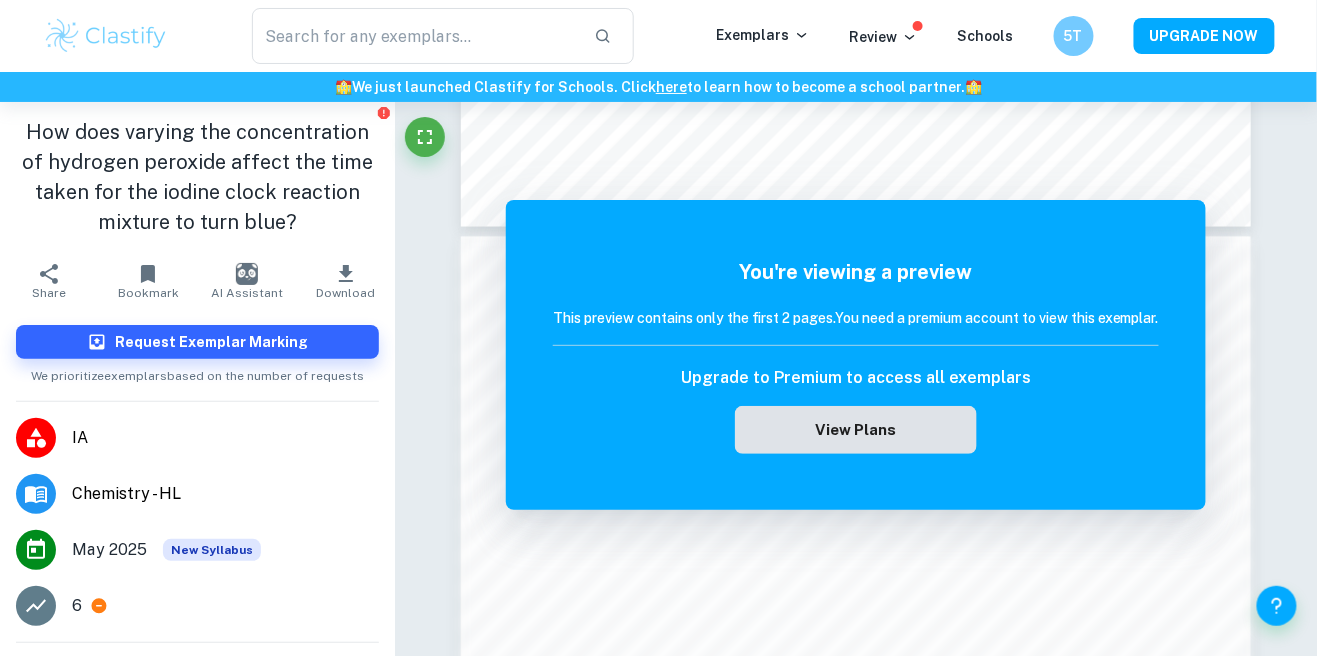 click on "View Plans" at bounding box center [856, 430] 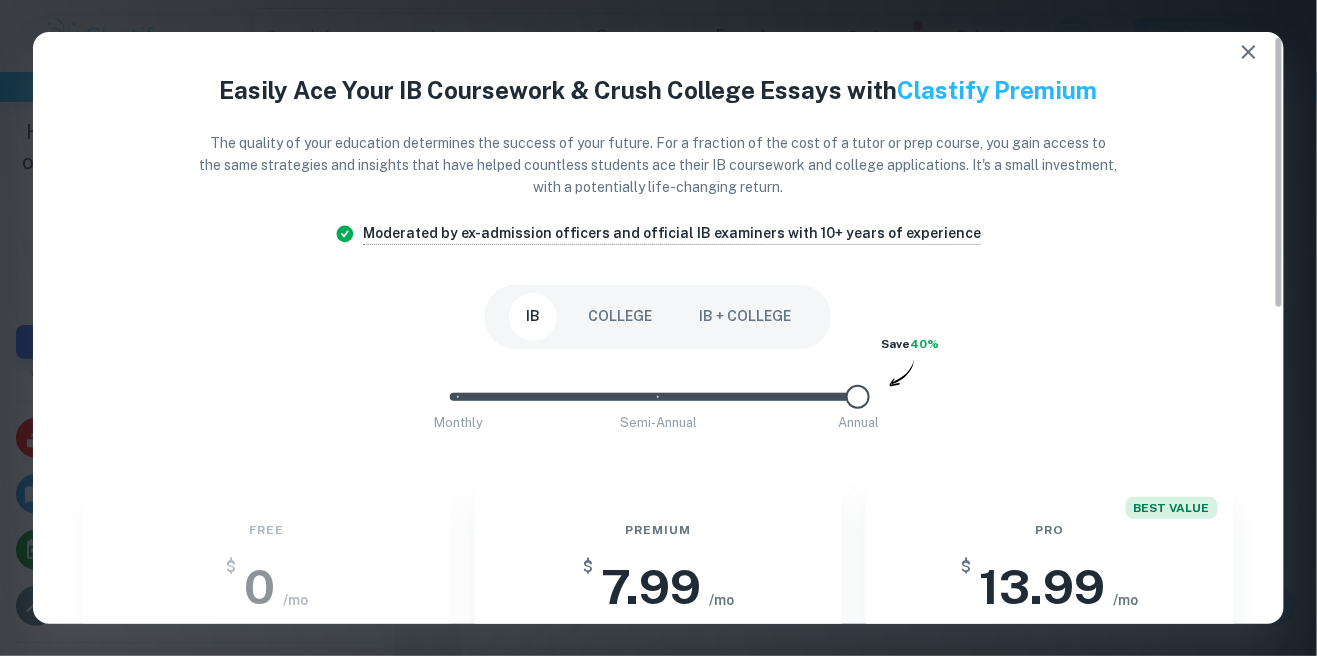 scroll, scrollTop: 11, scrollLeft: 0, axis: vertical 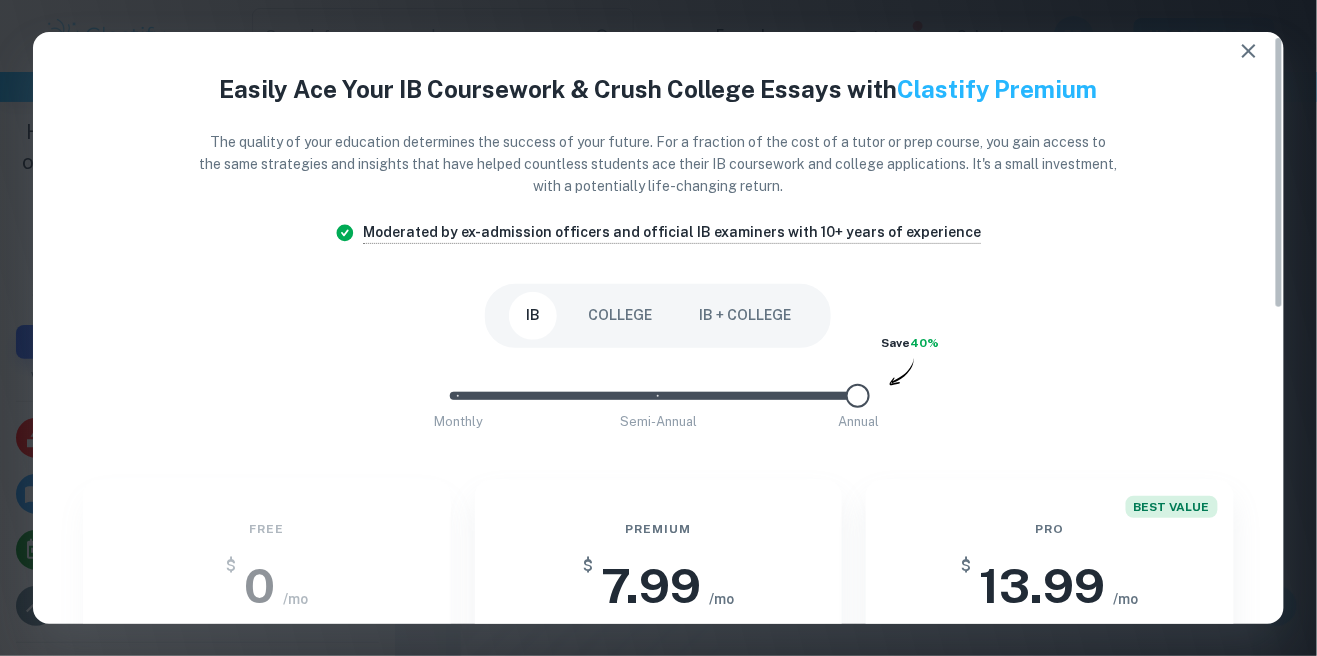 click 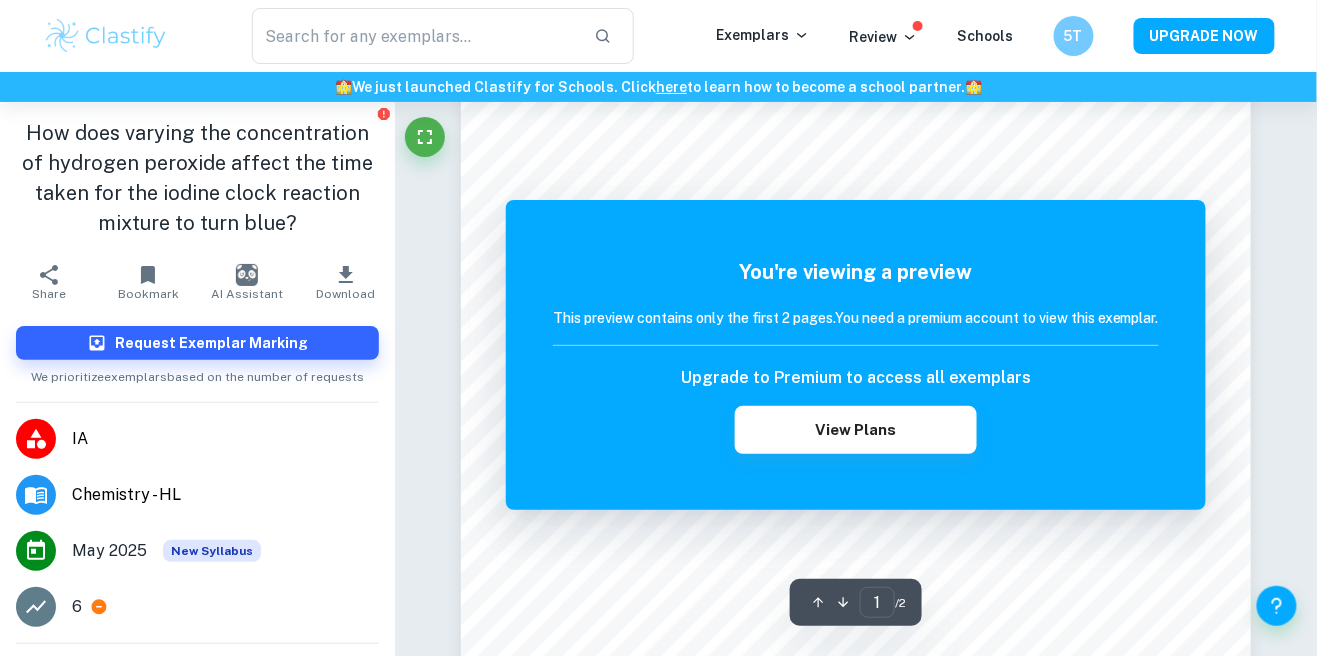 scroll, scrollTop: 428, scrollLeft: 0, axis: vertical 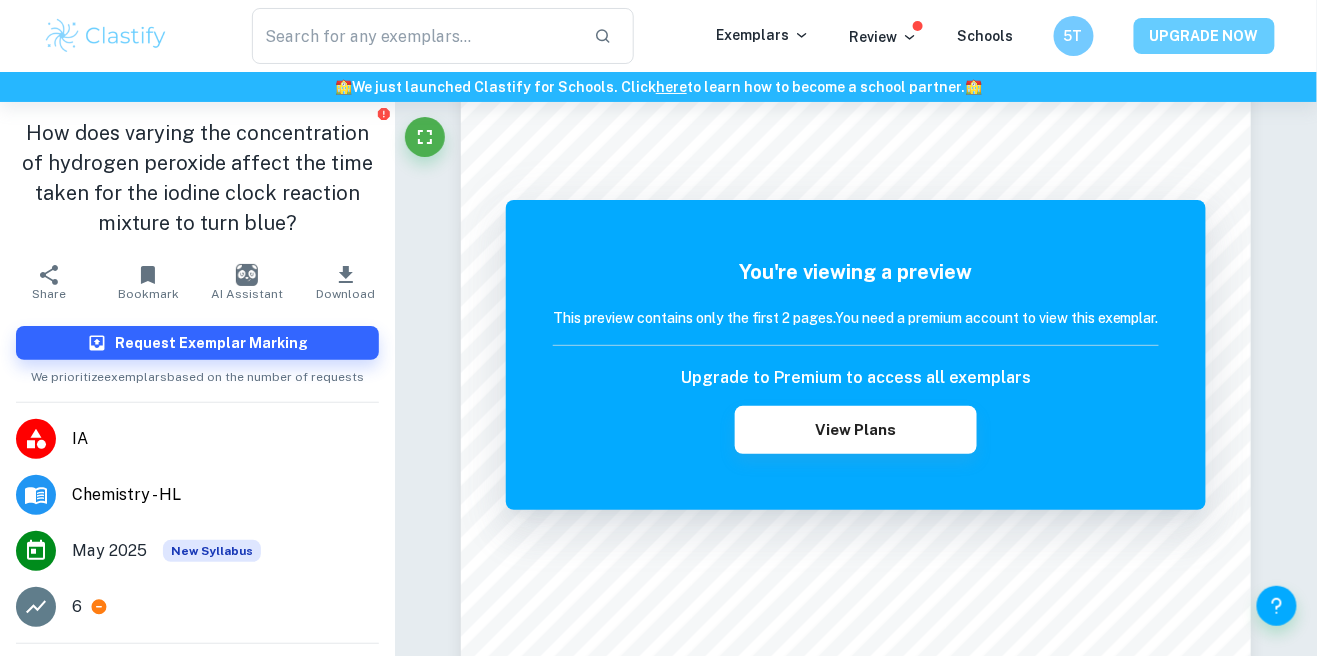 click on "UPGRADE NOW" at bounding box center [1204, 36] 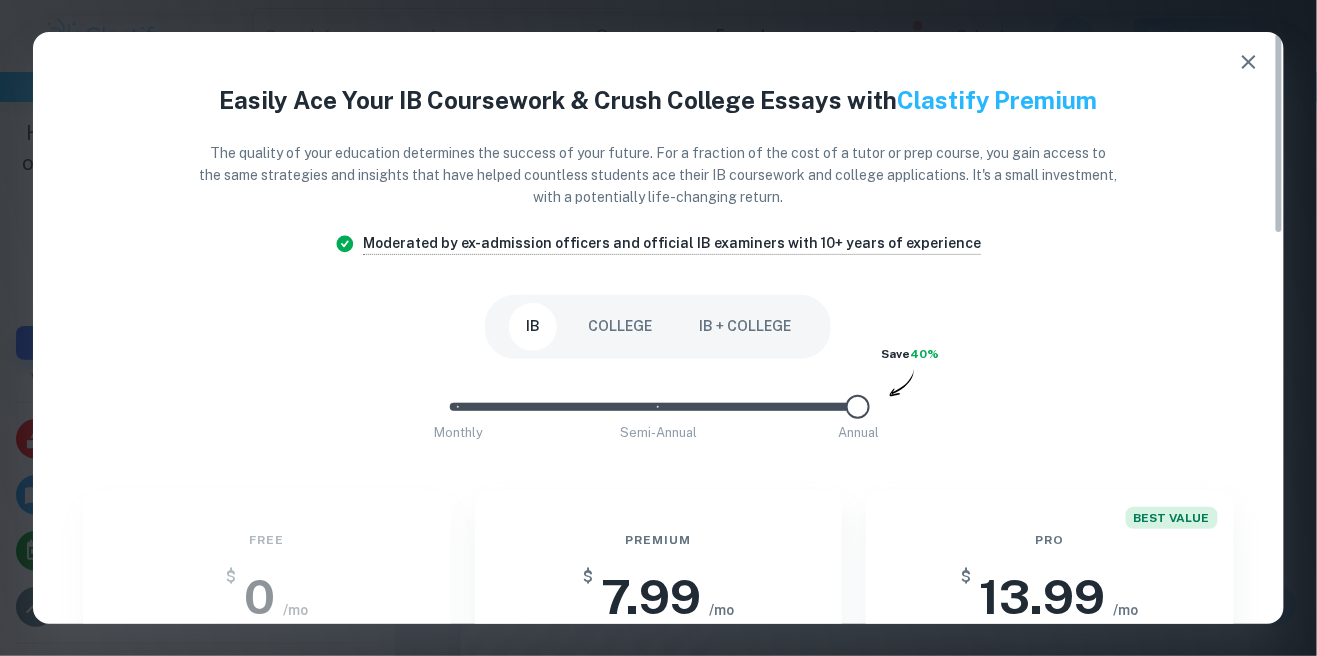 click 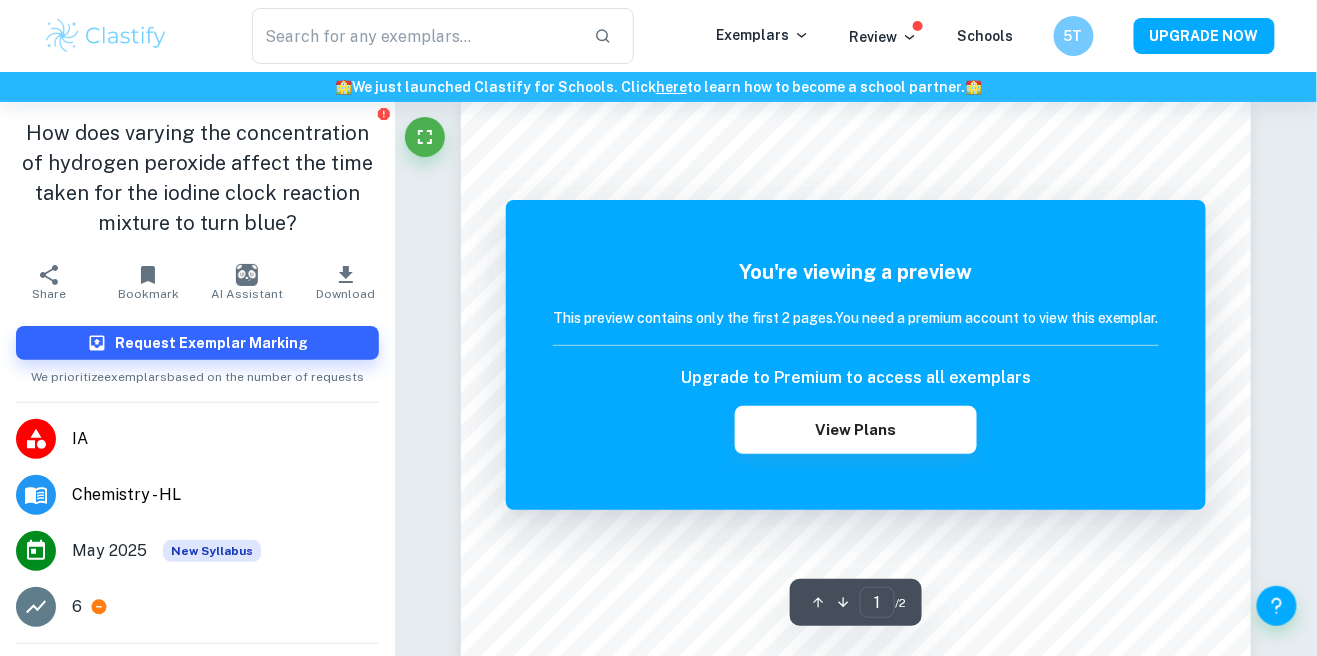 scroll, scrollTop: 0, scrollLeft: 0, axis: both 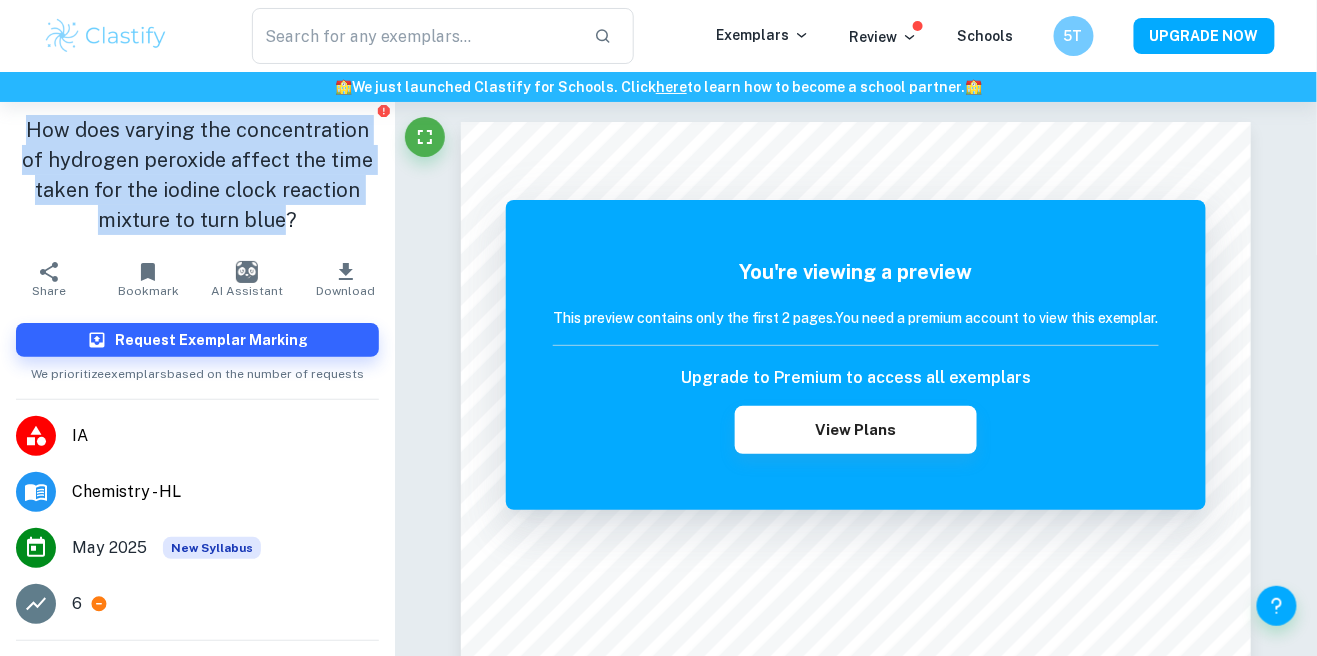 copy on "How does varying the concentration of hydrogen peroxide affect the time taken for the iodine clock reaction mixture to turn blue" 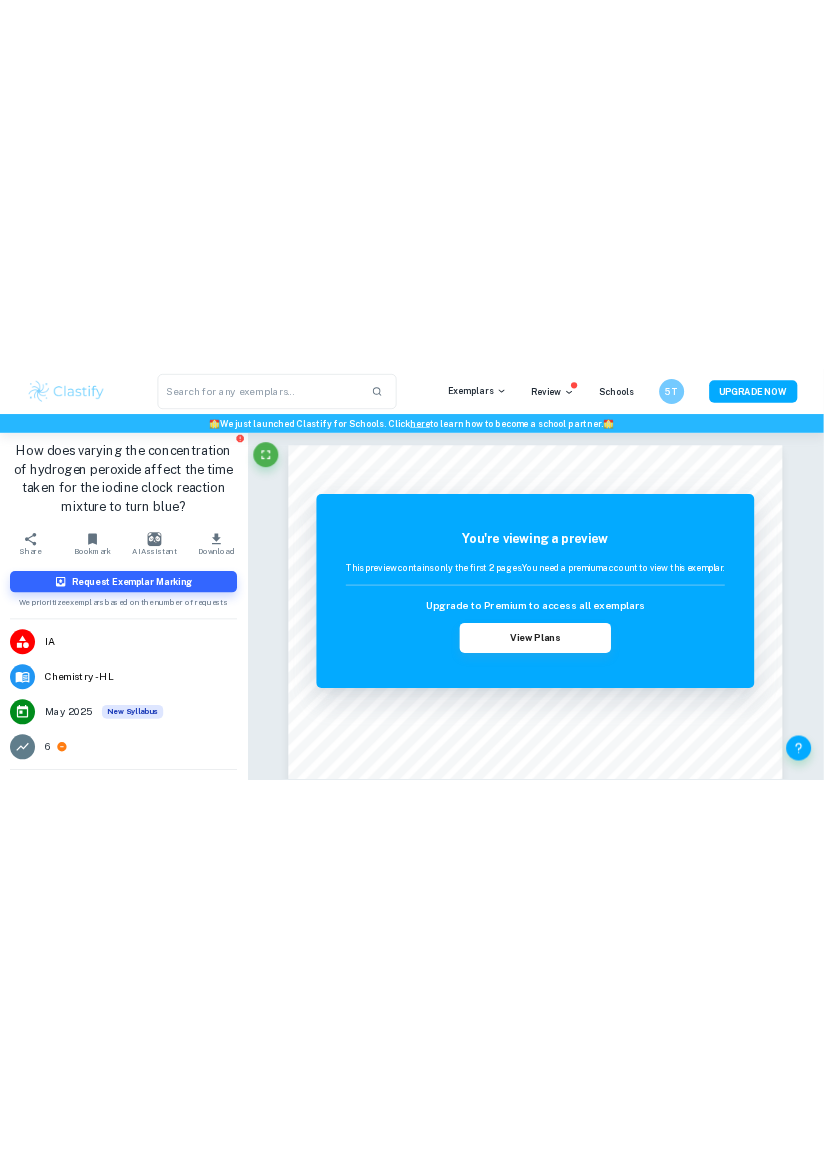 scroll, scrollTop: 0, scrollLeft: 0, axis: both 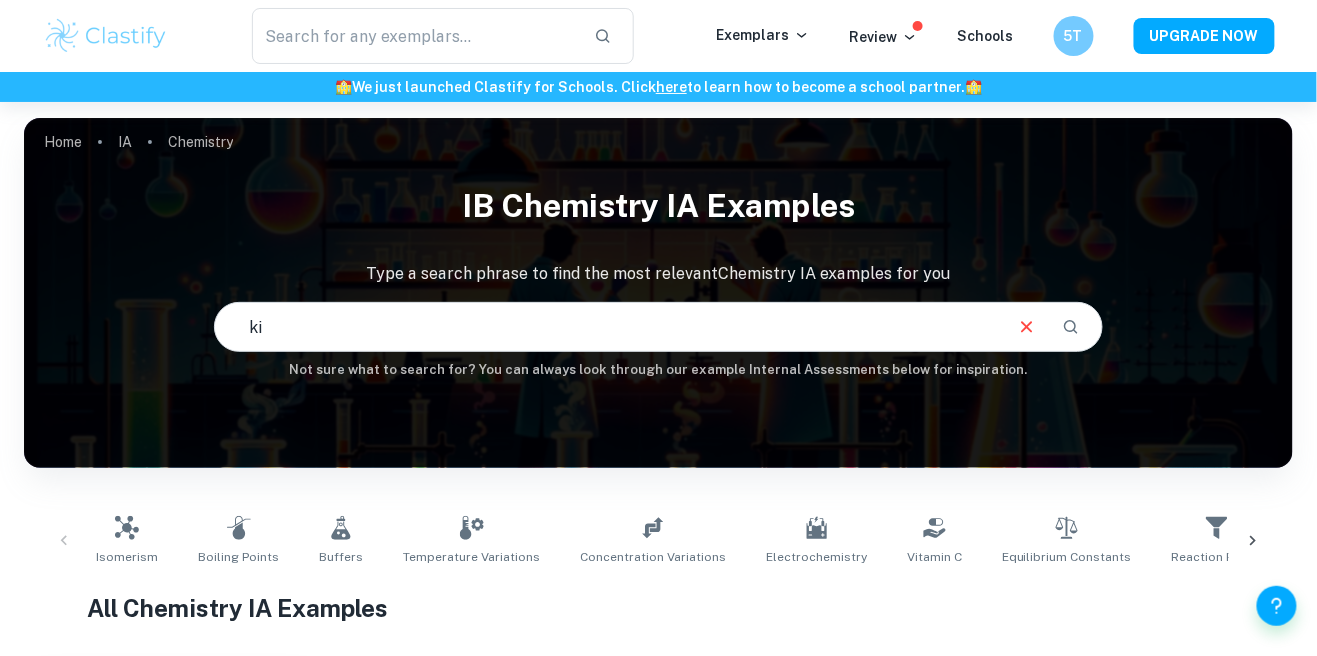 type on "k" 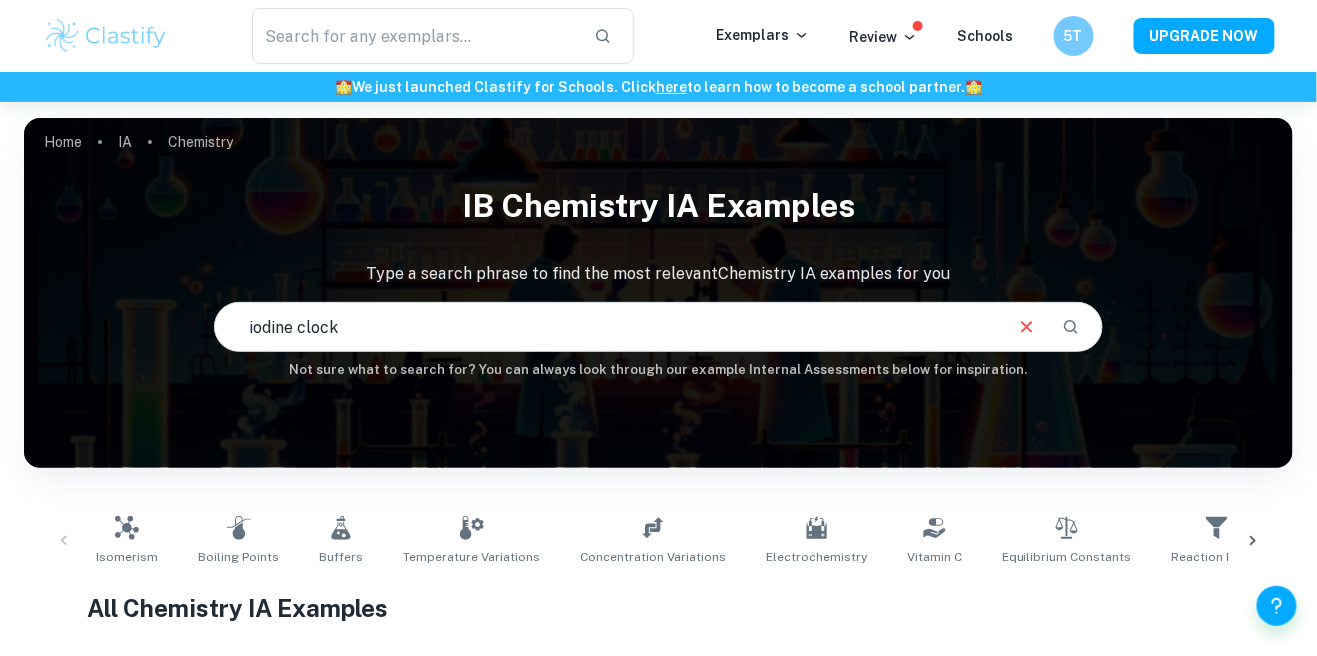 type on "iodine clock" 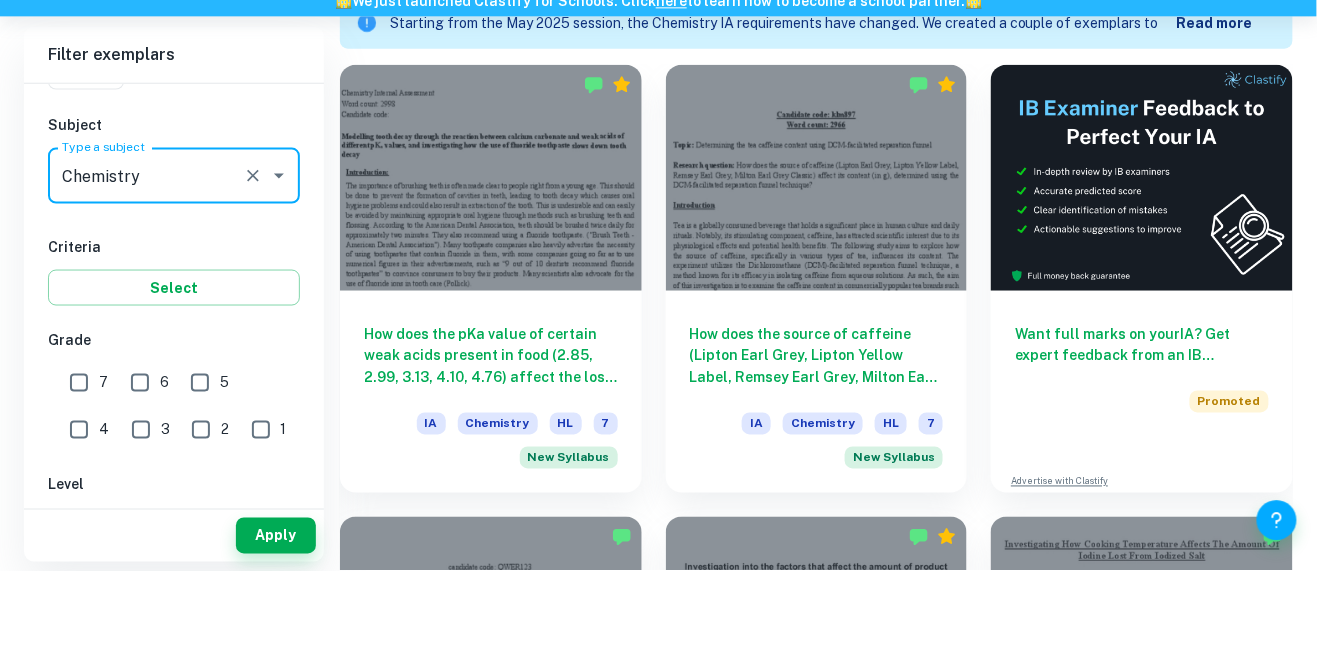 scroll, scrollTop: 590, scrollLeft: 0, axis: vertical 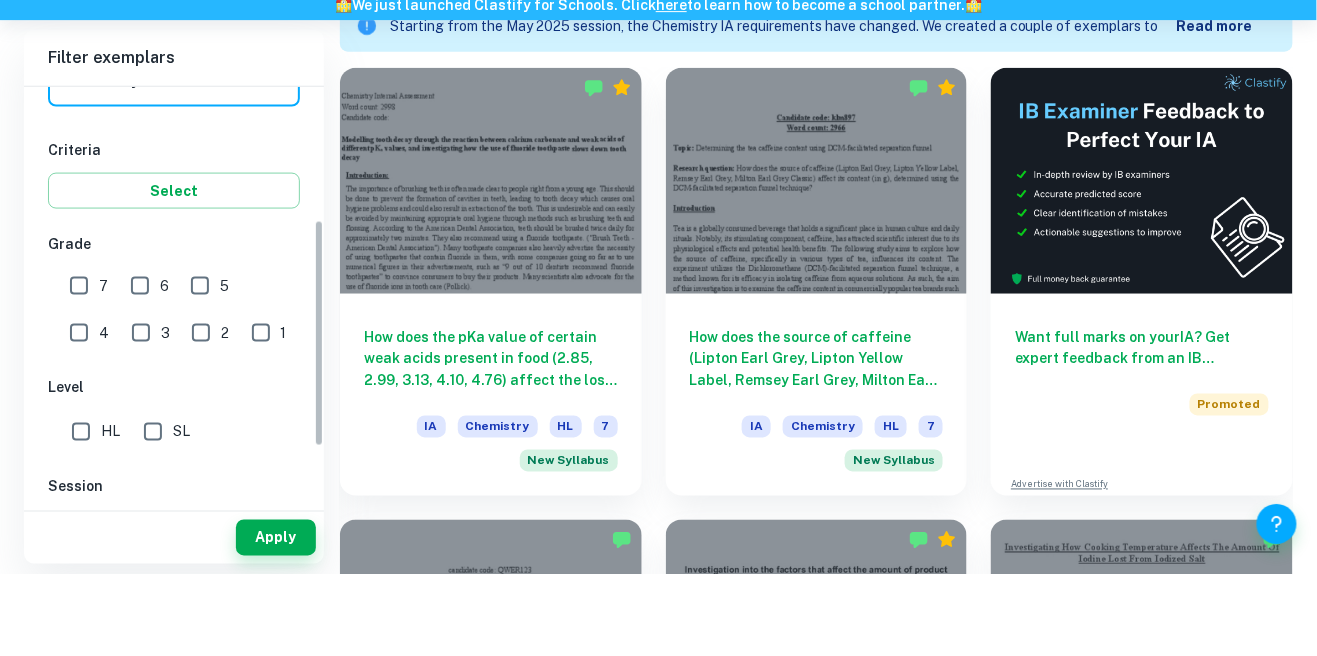 click on "7" at bounding box center (79, 368) 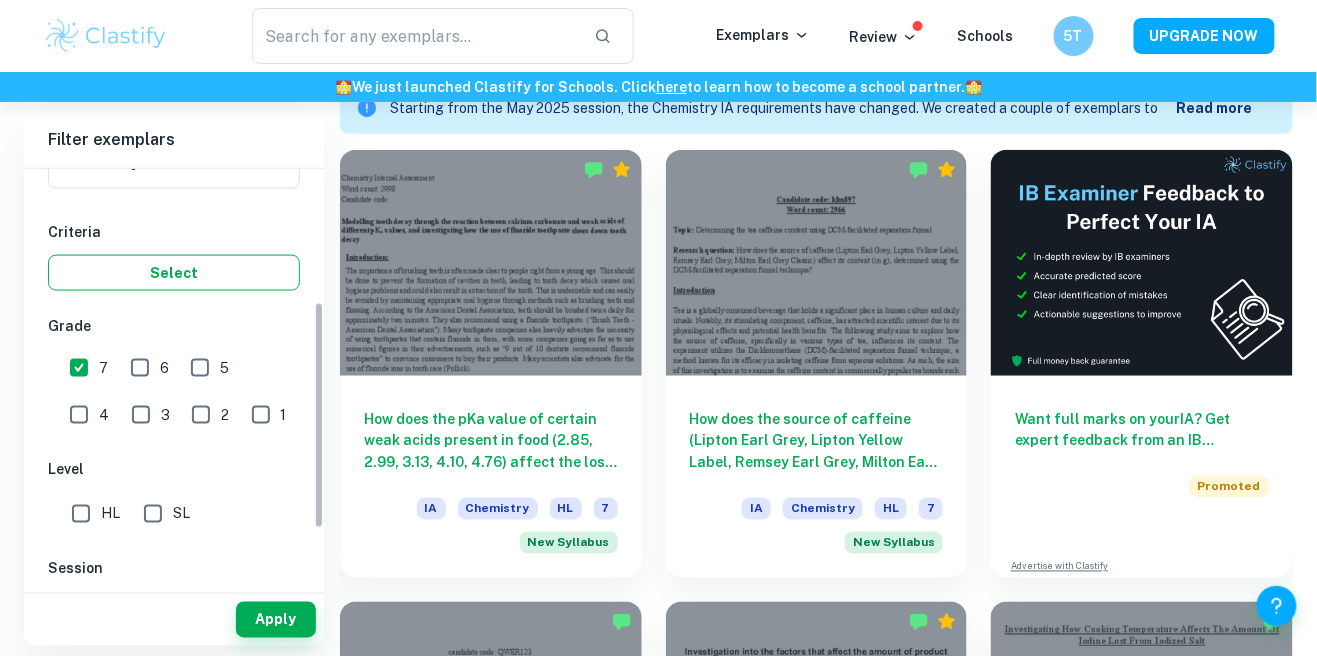 click on "Select" at bounding box center [174, 273] 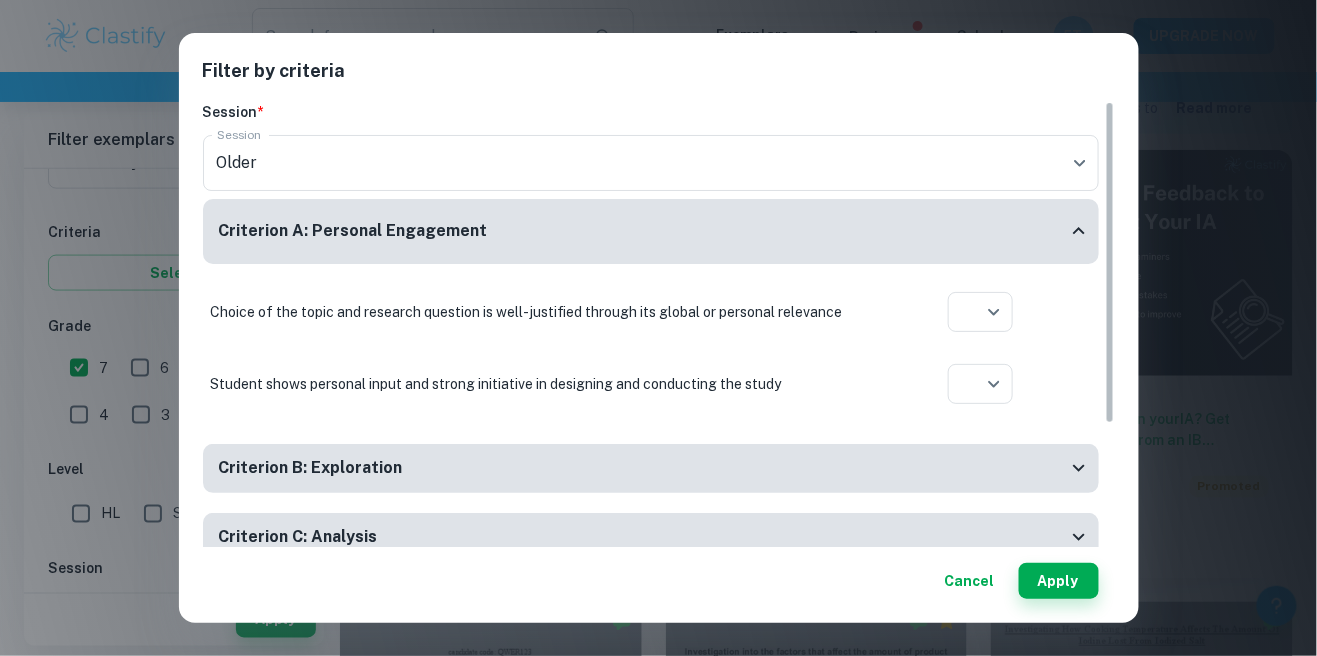 click on "Filter by criteria Session  * Session Older current Session Criterion A: Personal Engagement Choice of the topic and research question is well-justified through its global or personal relevance ​ Aplication year Student shows personal input and strong initiative in designing and conducting the study ​ Aplication year Criterion B: Exploration A focused and detailed description of the main topic is present ​ Aplication year A focused and detailed description of the research question is present ​ Aplication year The student provides background information that is relevant and focused ​ Aplication year The chemistry is explained well enough for the reader to fully and easily understand it without the need of rereading ​ Aplication year The methodology of the investigation is highly appropriate to the topic ​ Aplication year The methodology is focused on answering the research question ​ Aplication year ​ Aplication year ​ Aplication year ​ Aplication year ​ Aplication year Cancel Apply" at bounding box center [658, 328] 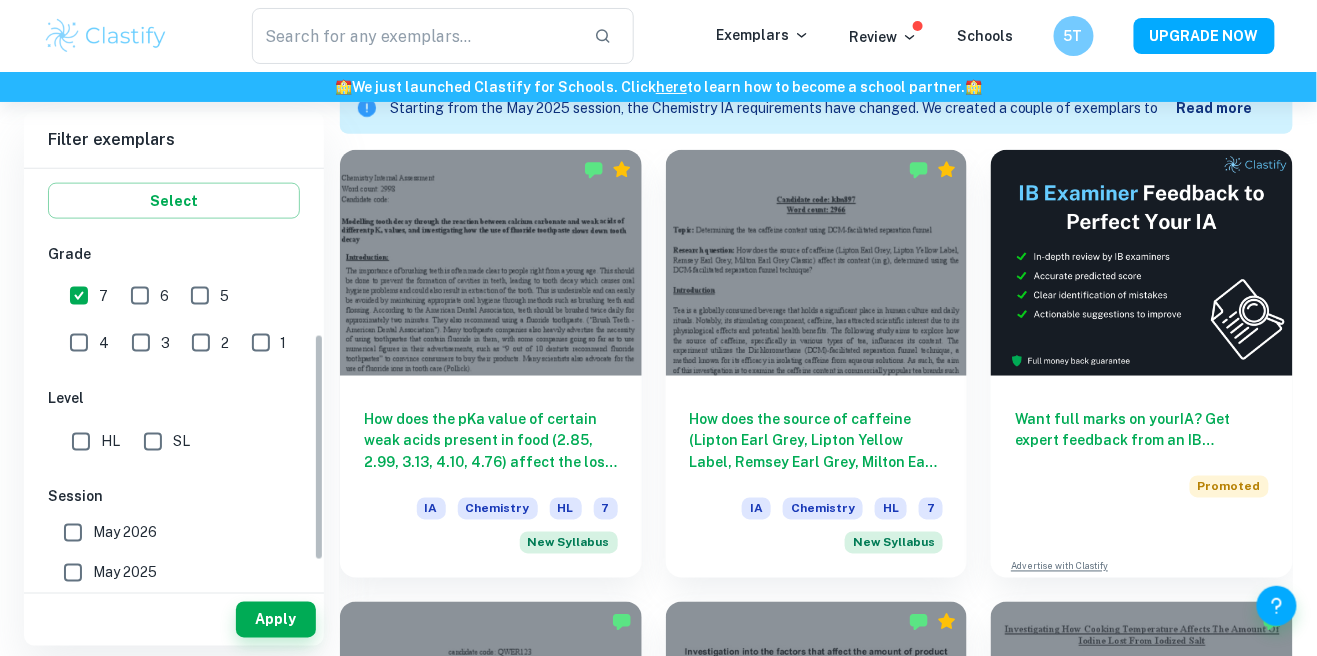 scroll, scrollTop: 374, scrollLeft: 0, axis: vertical 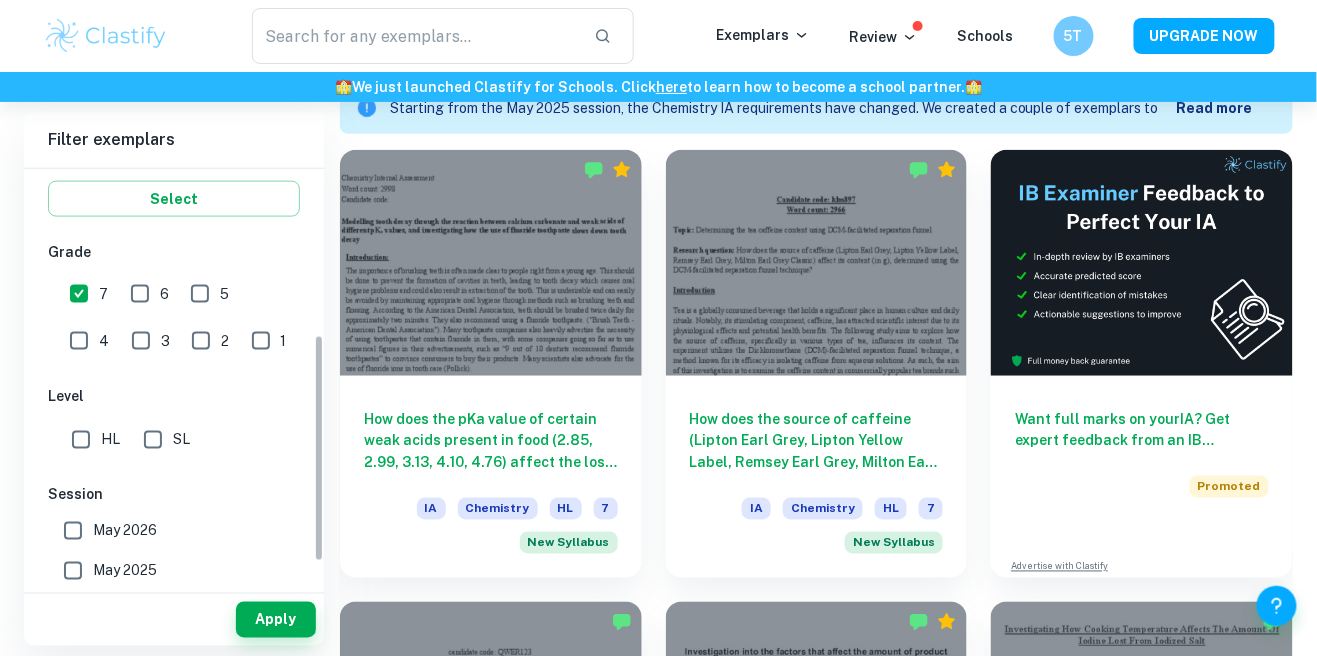 click on "6" at bounding box center [140, 294] 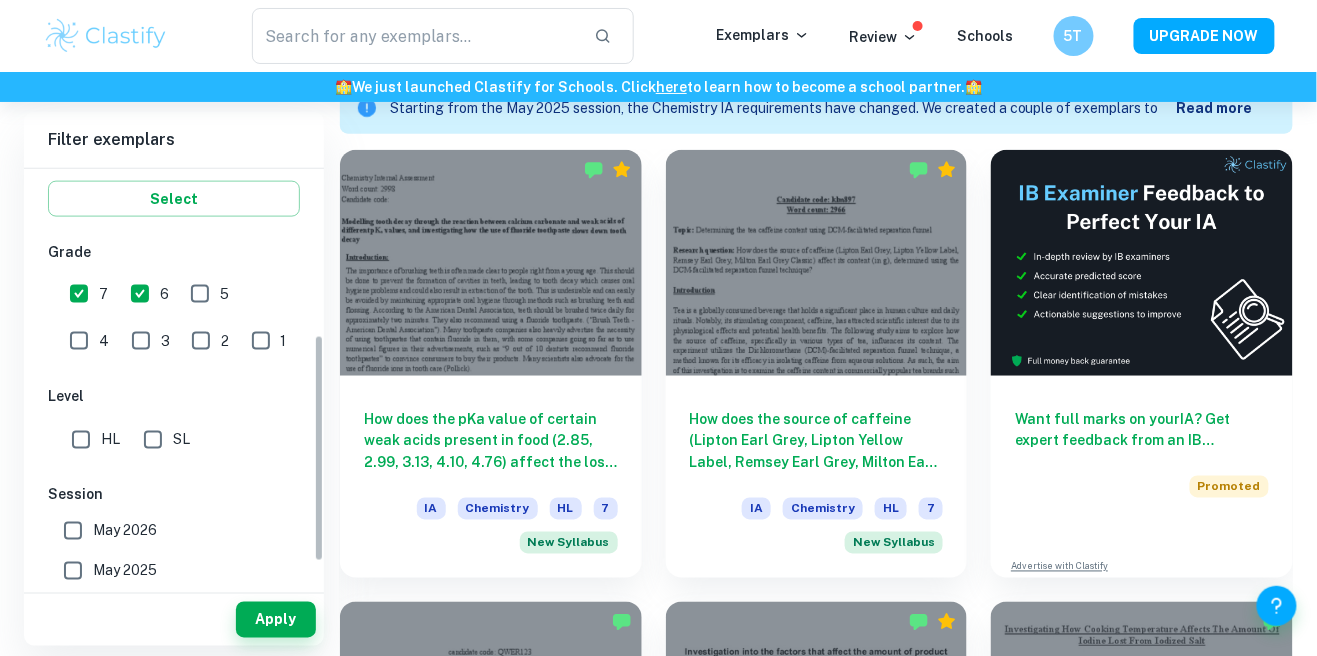 click on "HL" at bounding box center [81, 440] 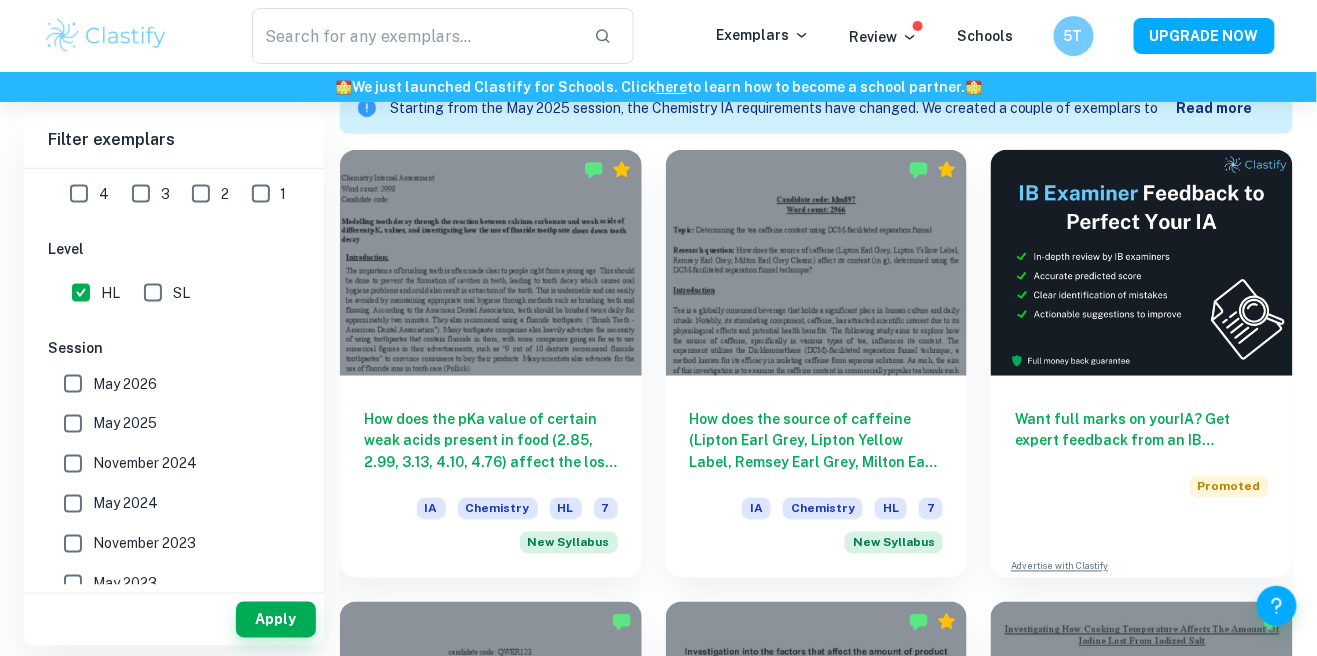 scroll, scrollTop: 642, scrollLeft: 0, axis: vertical 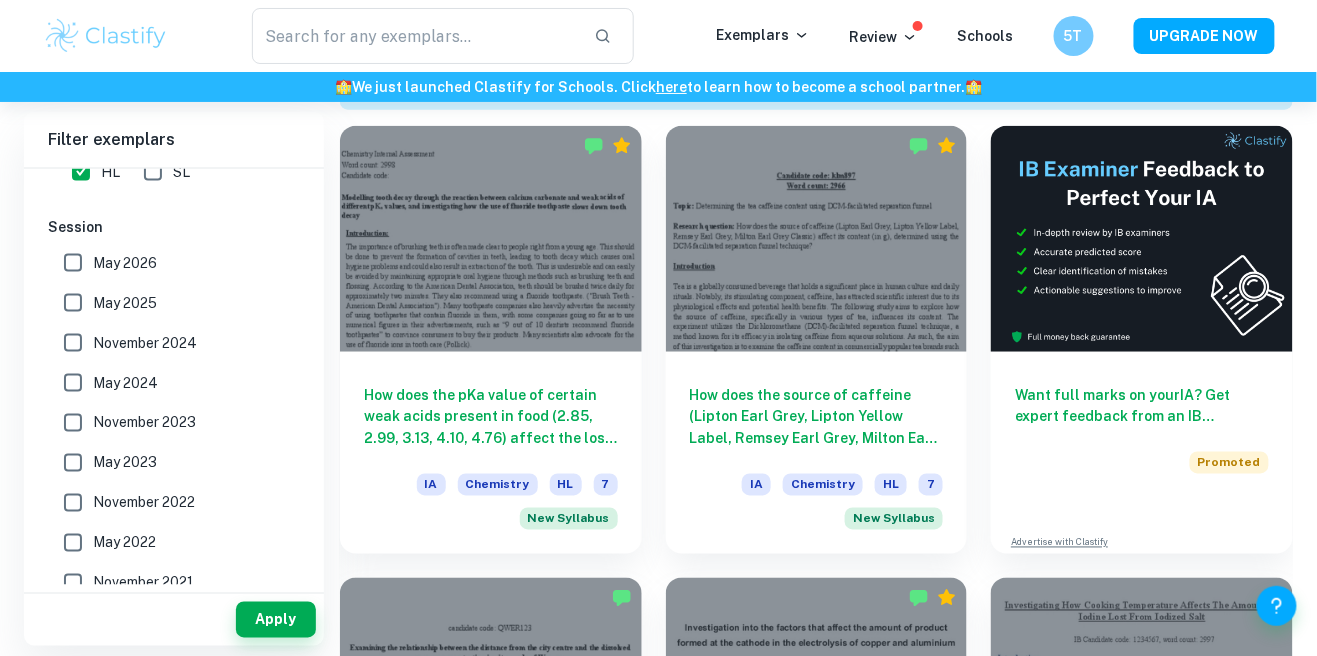 click on "May 2025" at bounding box center (73, 303) 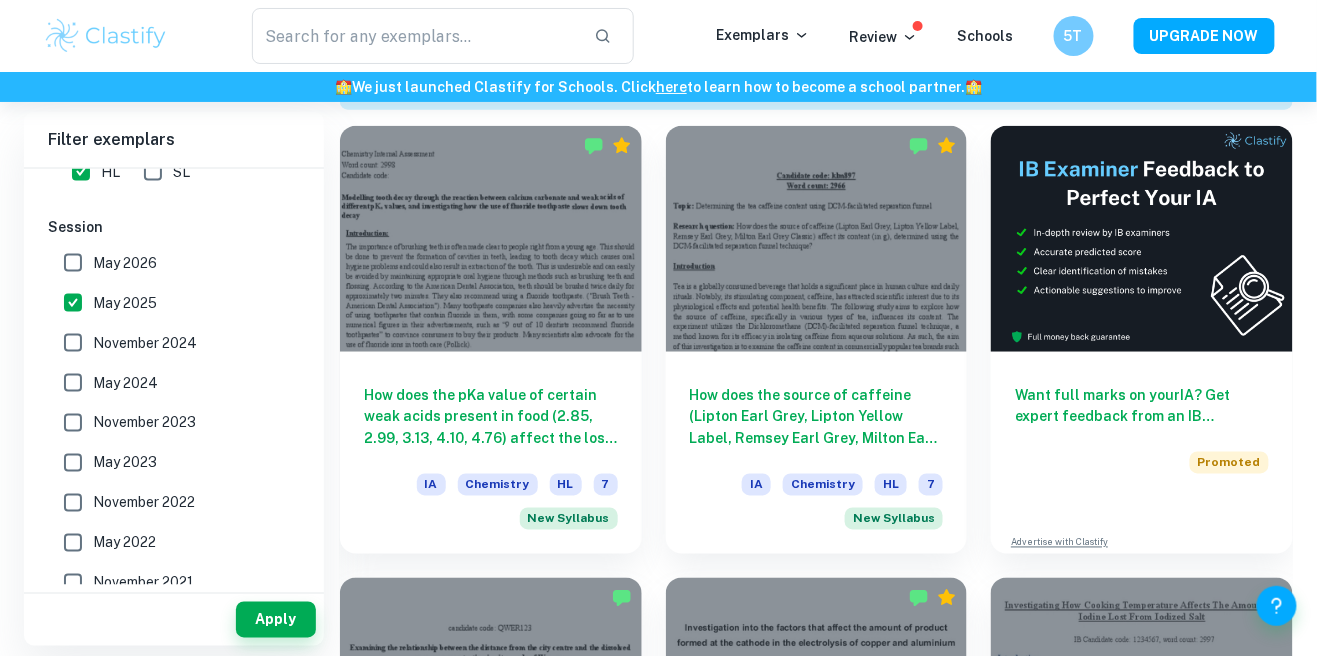 click on "May 2026" at bounding box center [73, 263] 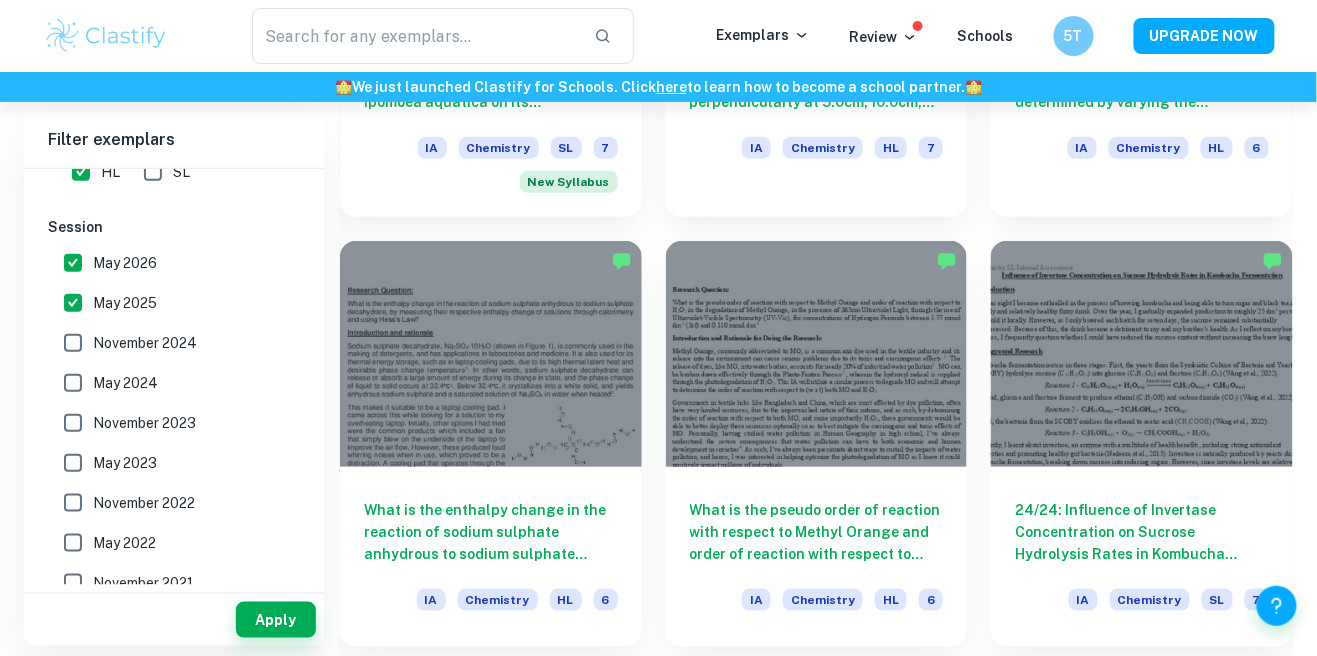 scroll, scrollTop: 2352, scrollLeft: 0, axis: vertical 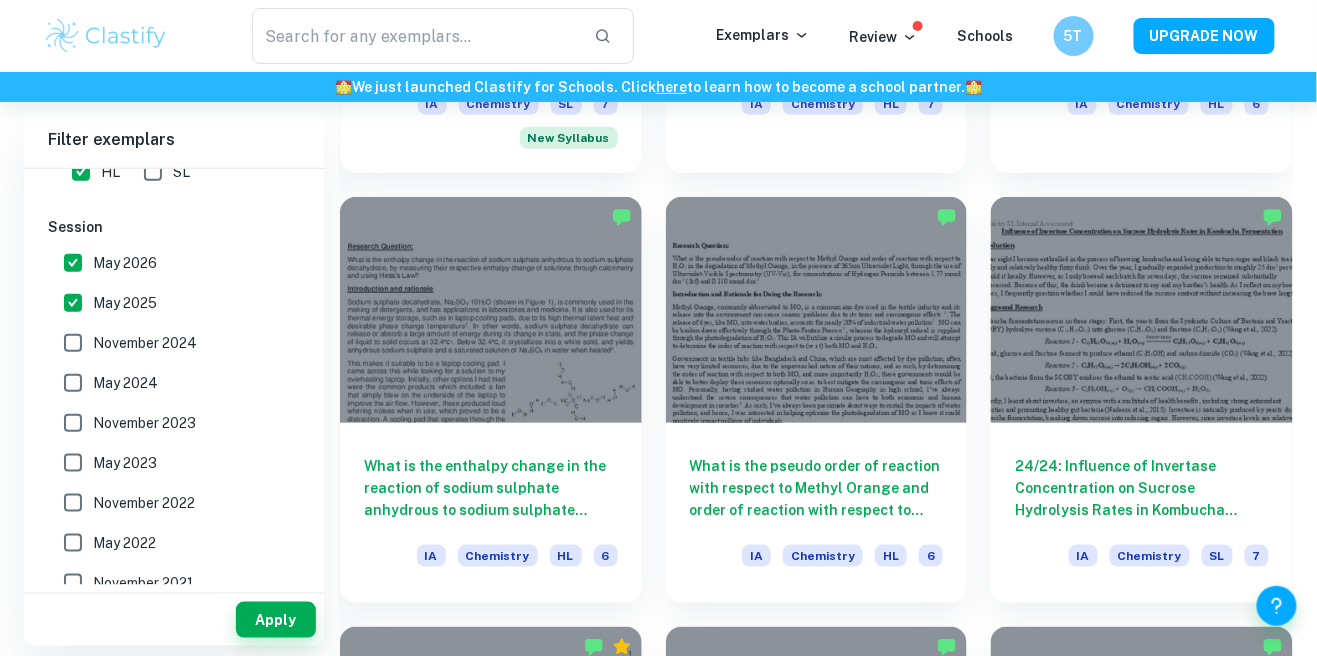 click on "November 2024" at bounding box center (73, 343) 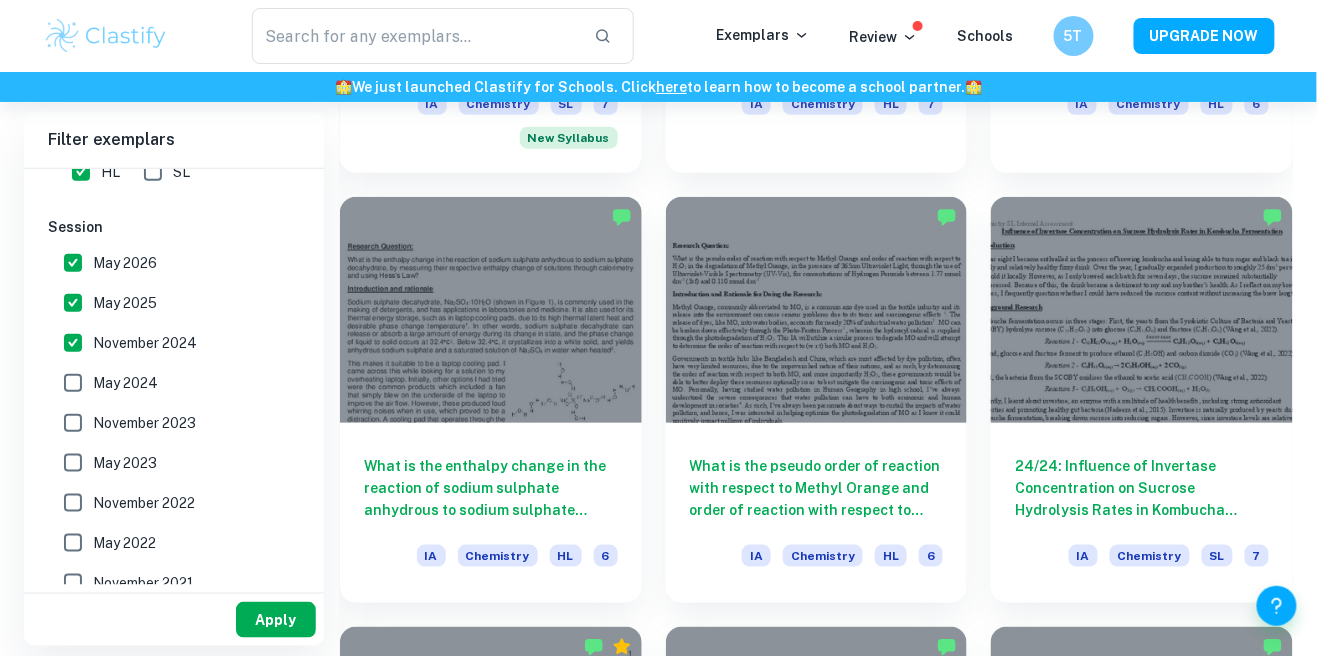 click on "Apply" at bounding box center (276, 620) 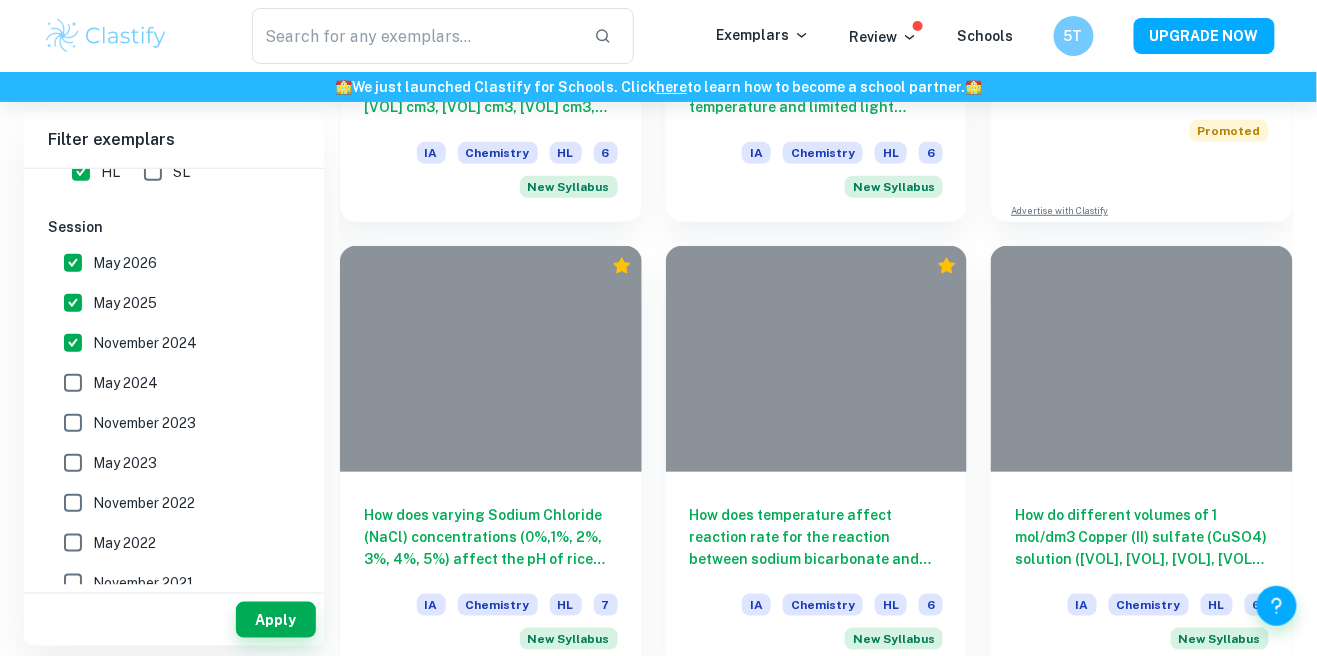 scroll, scrollTop: 6363, scrollLeft: 0, axis: vertical 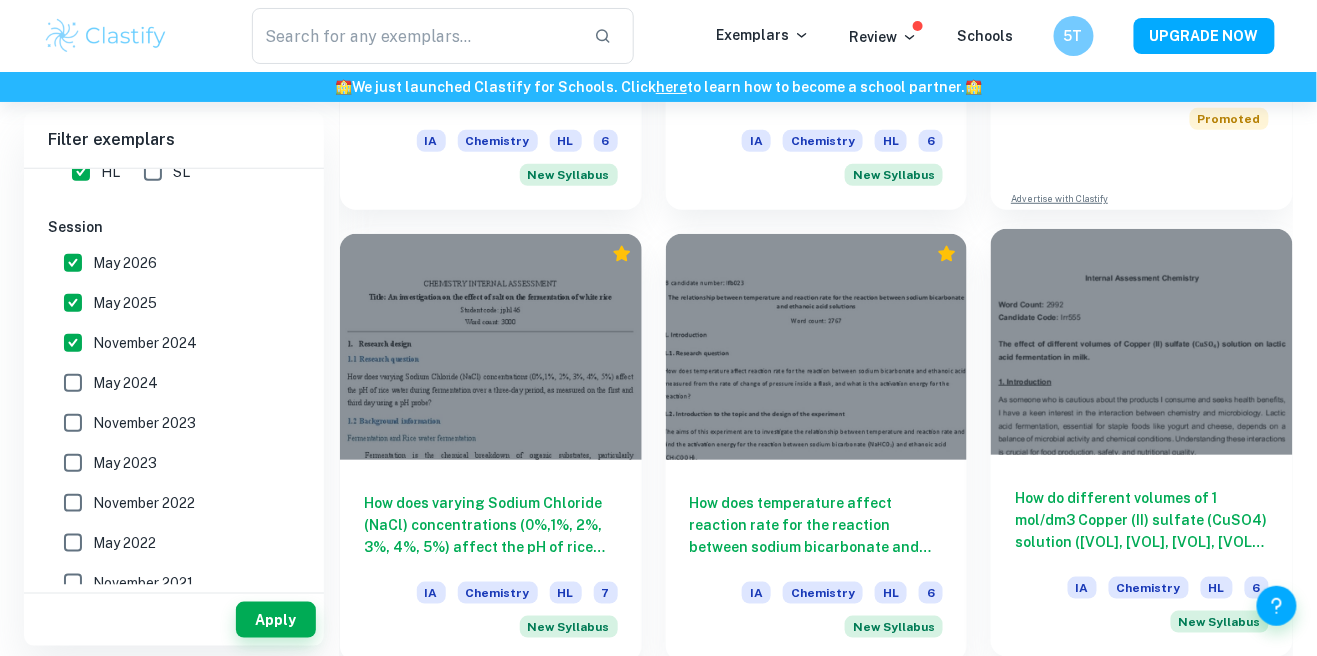 click on "IA Chemistry HL 6 New Syllabus" at bounding box center (1142, 605) 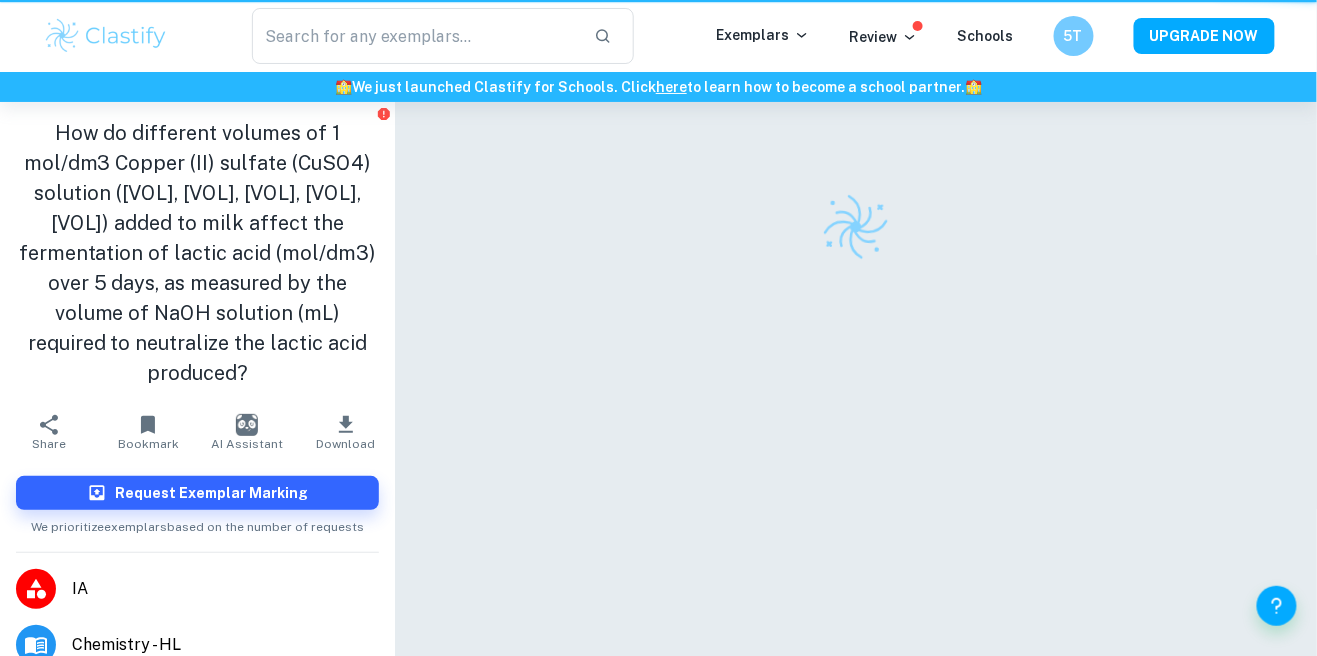 scroll, scrollTop: 56, scrollLeft: 0, axis: vertical 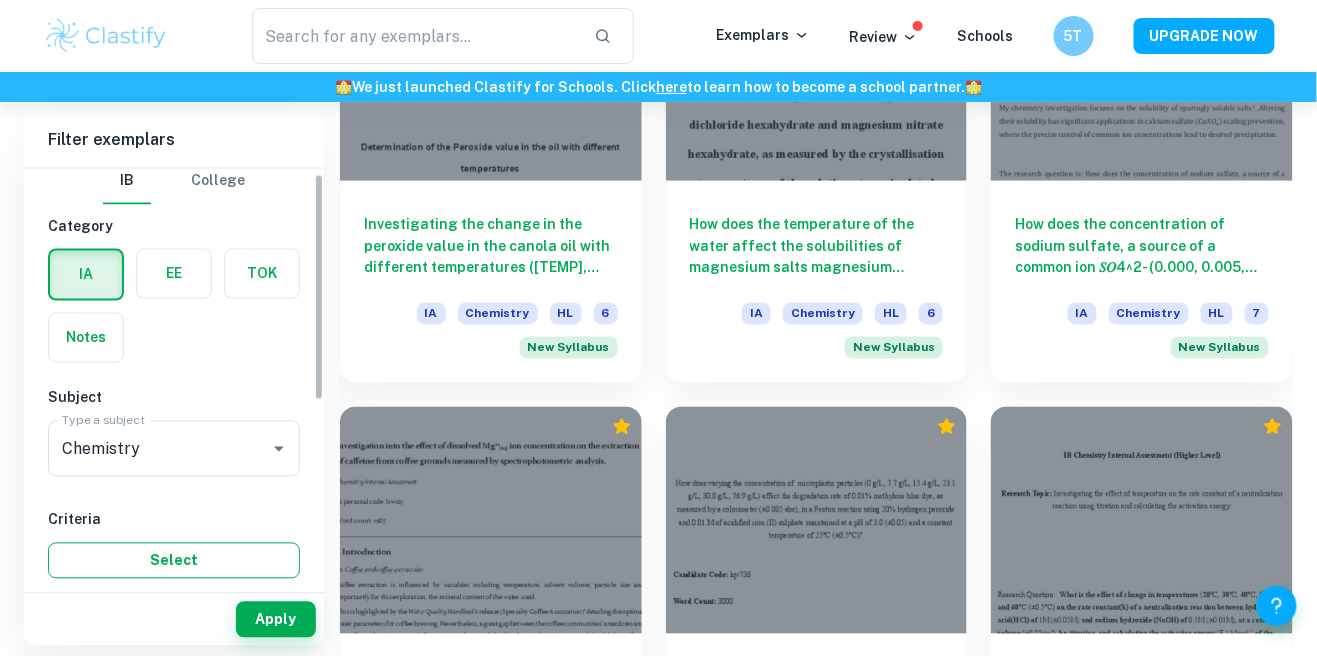 click on "Select" at bounding box center [174, 561] 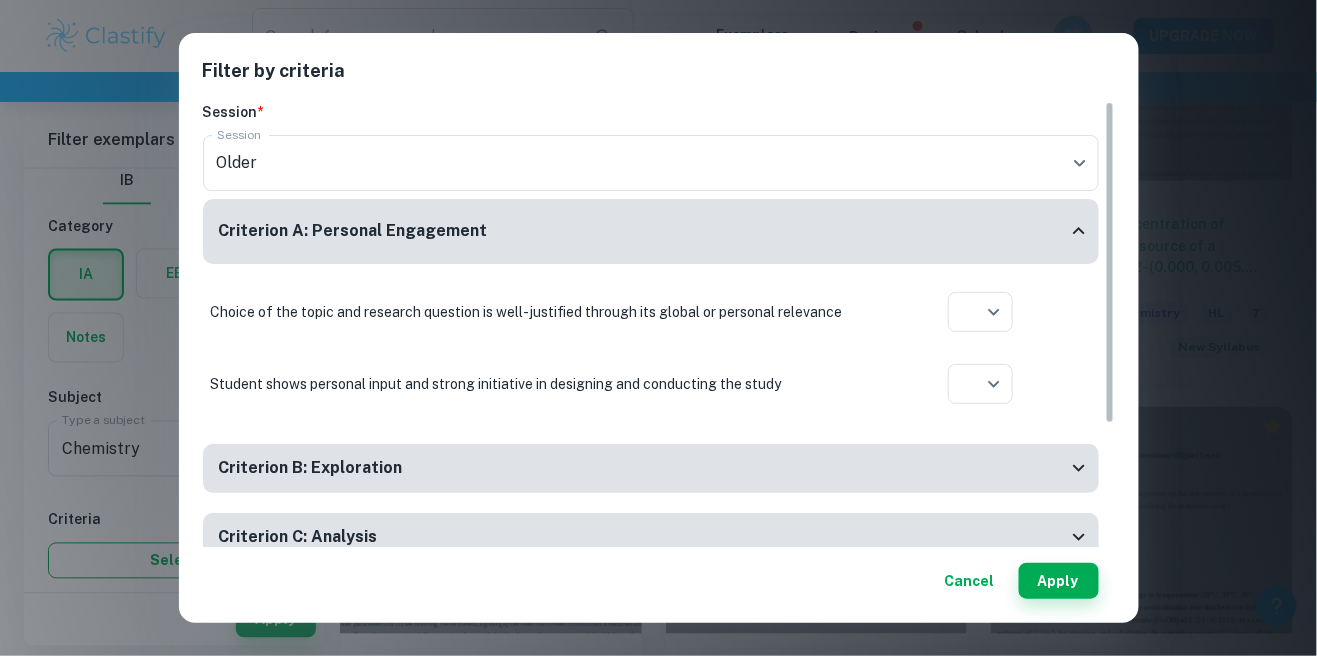 scroll, scrollTop: 171, scrollLeft: 0, axis: vertical 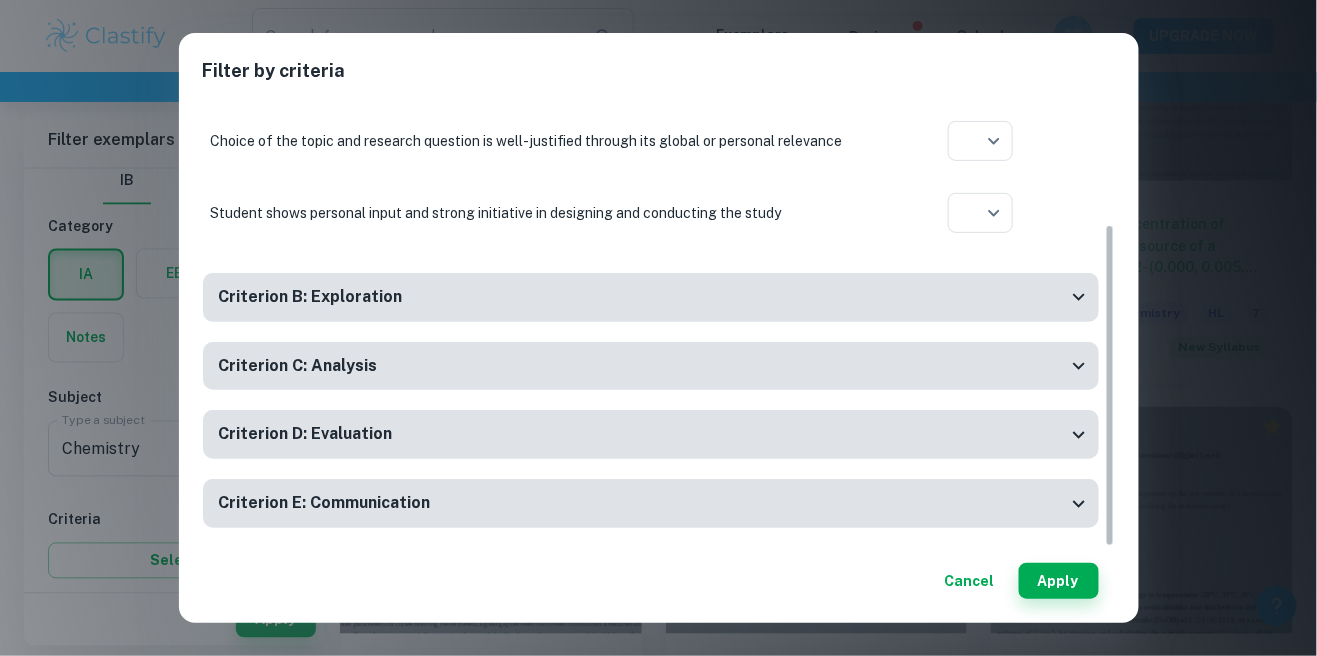 click on "Filter by criteria Session  * Session Older current Session Criterion A: Personal Engagement Choice of the topic and research question is well-justified through its global or personal relevance ​ Aplication year Student shows personal input and strong initiative in designing and conducting the study ​ Aplication year Criterion B: Exploration A focused and detailed description of the main topic is present ​ Aplication year A focused and detailed description of the research question is present ​ Aplication year The student provides background information that is relevant and focused ​ Aplication year The chemistry is explained well enough for the reader to fully and easily understand it without the need of rereading ​ Aplication year The methodology of the investigation is highly appropriate to the topic ​ Aplication year The methodology is focused on answering the research question ​ Aplication year ​ Aplication year ​ Aplication year ​ Aplication year ​ Aplication year Cancel Apply" at bounding box center (658, 328) 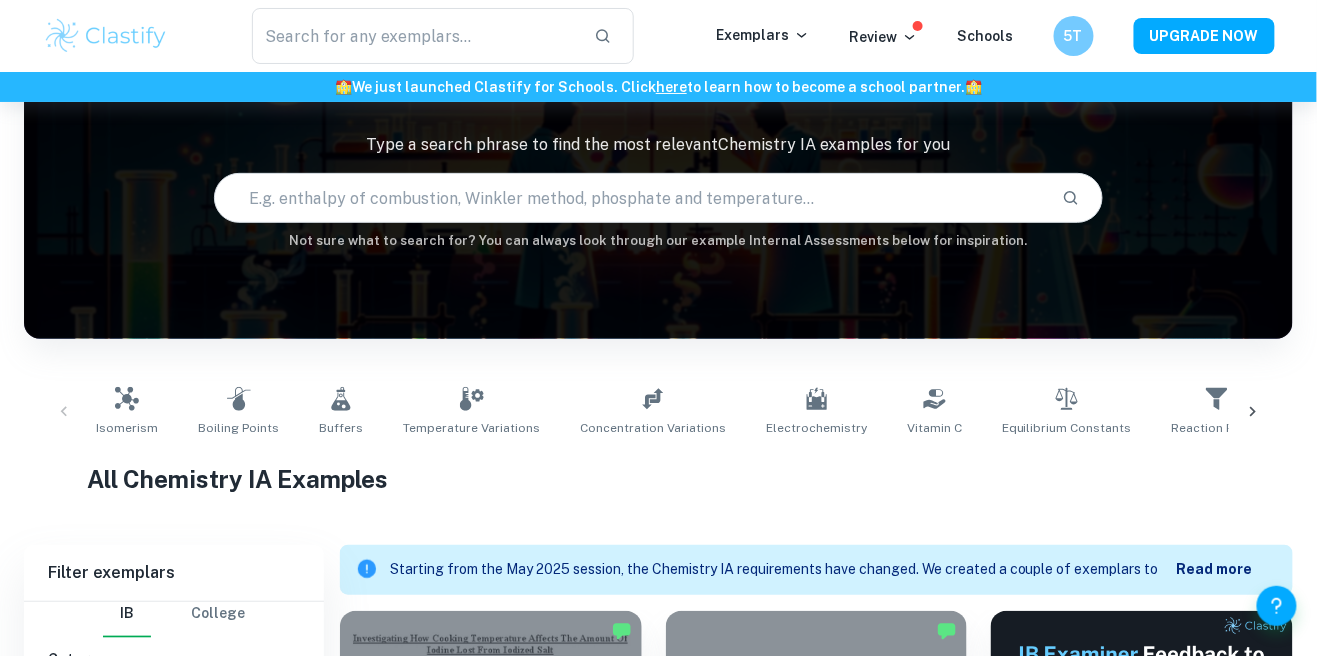 scroll, scrollTop: 190, scrollLeft: 0, axis: vertical 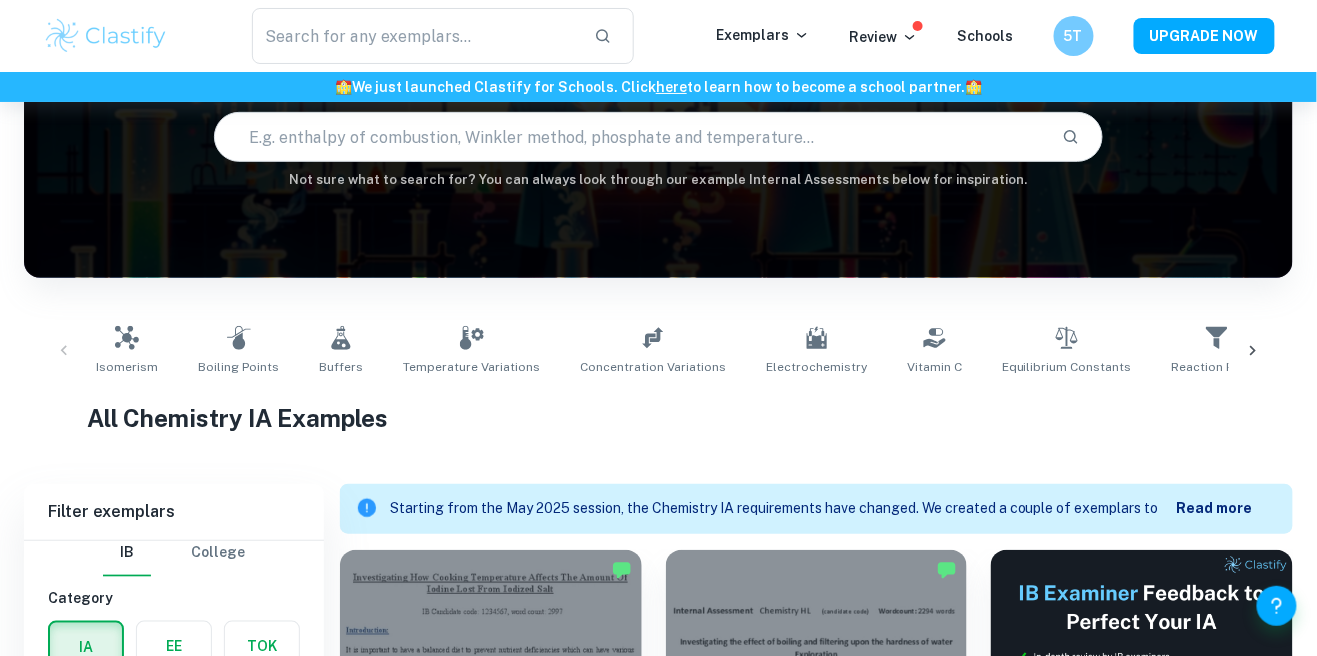 click at bounding box center (630, 137) 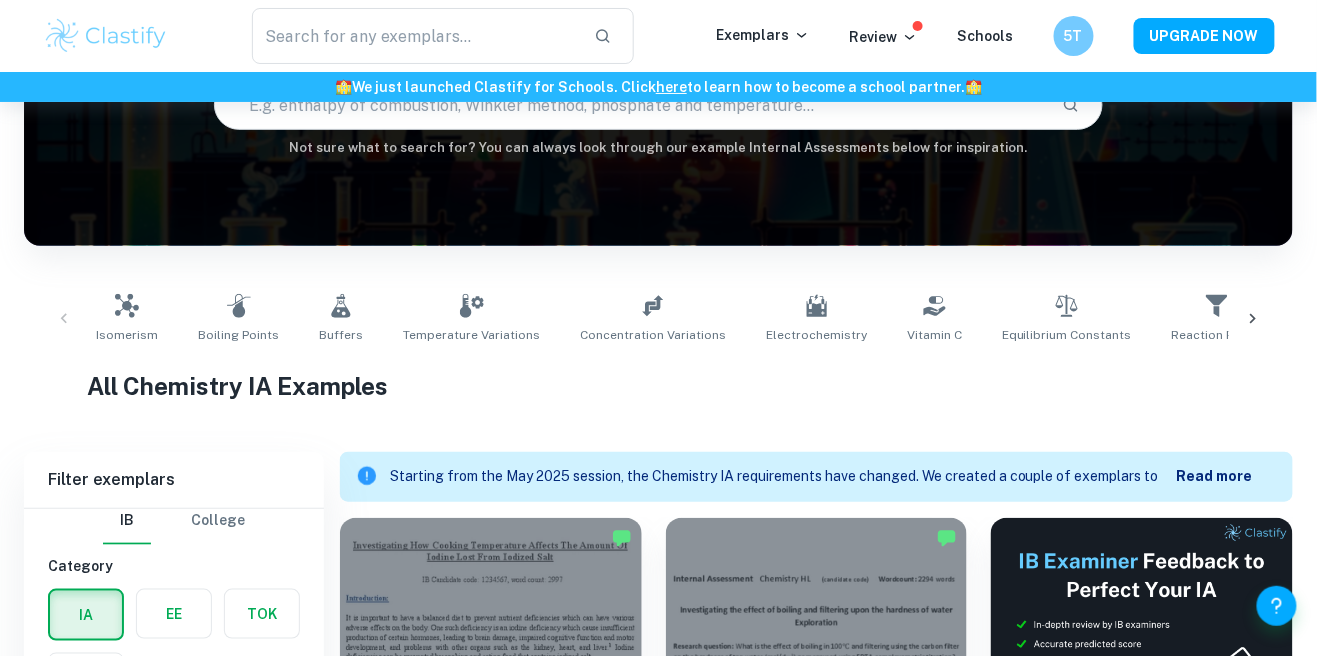 scroll, scrollTop: 286, scrollLeft: 0, axis: vertical 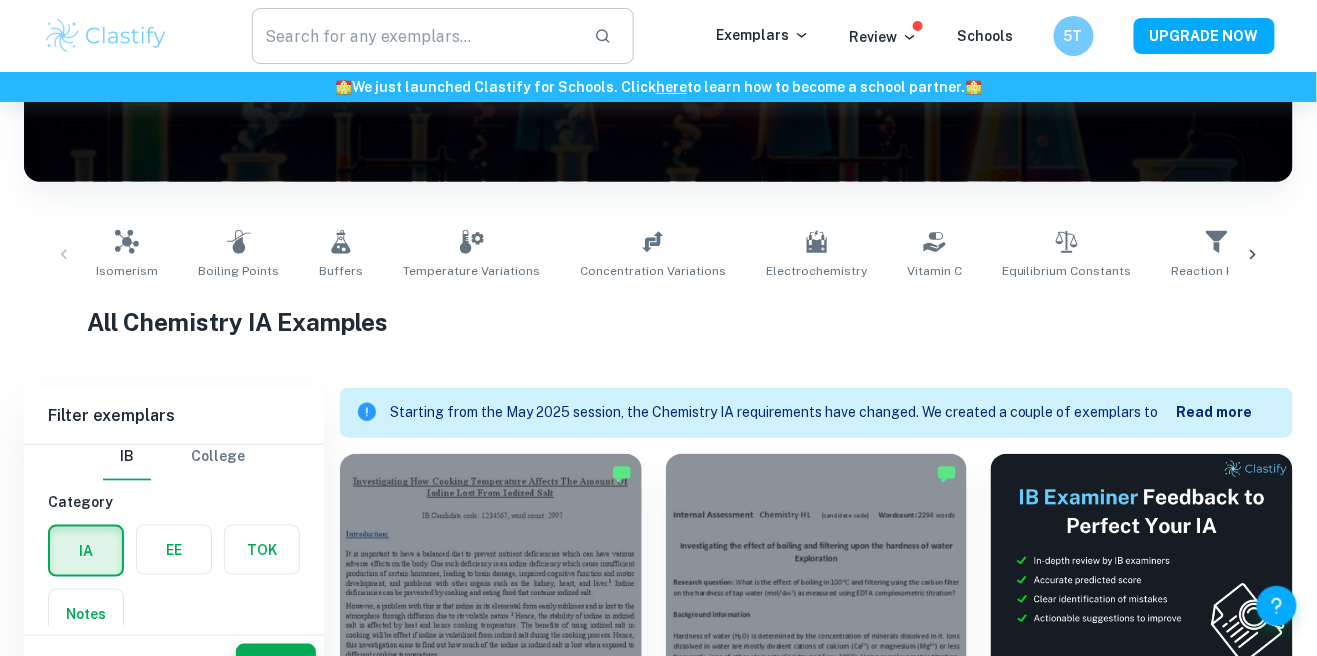 type on "iodin" 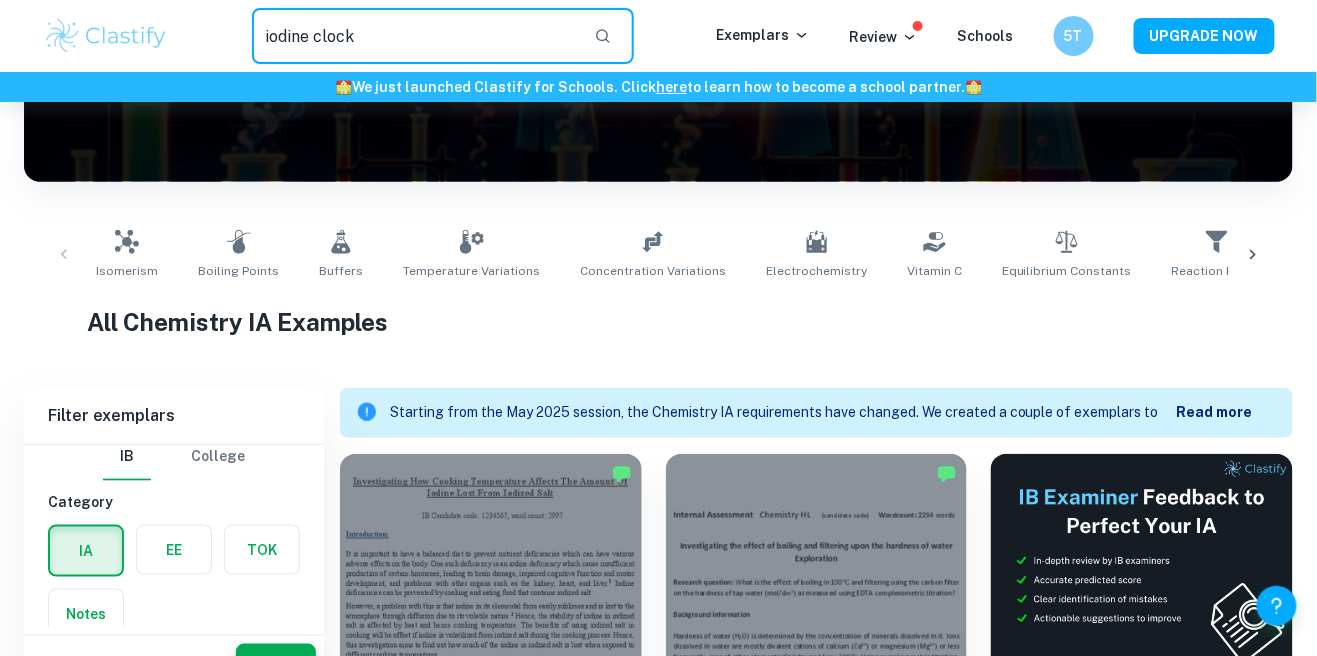 type on "iodine clock" 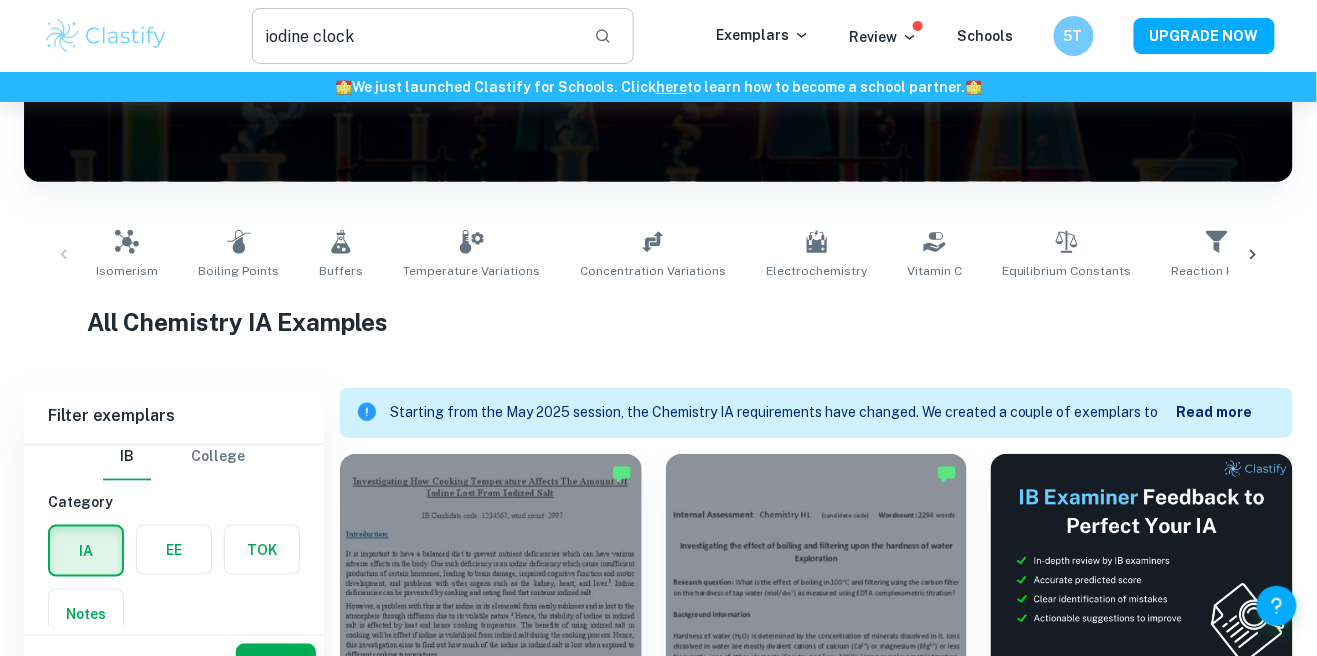 click at bounding box center [603, 36] 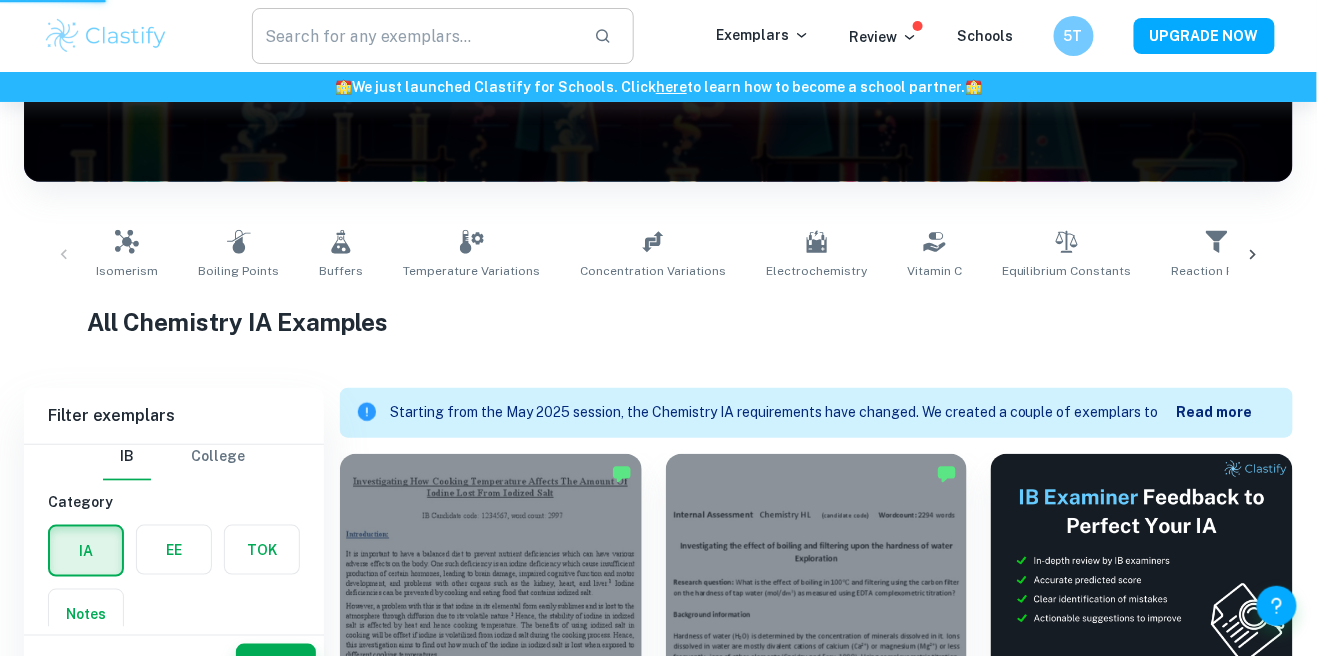 type on "iodine clock" 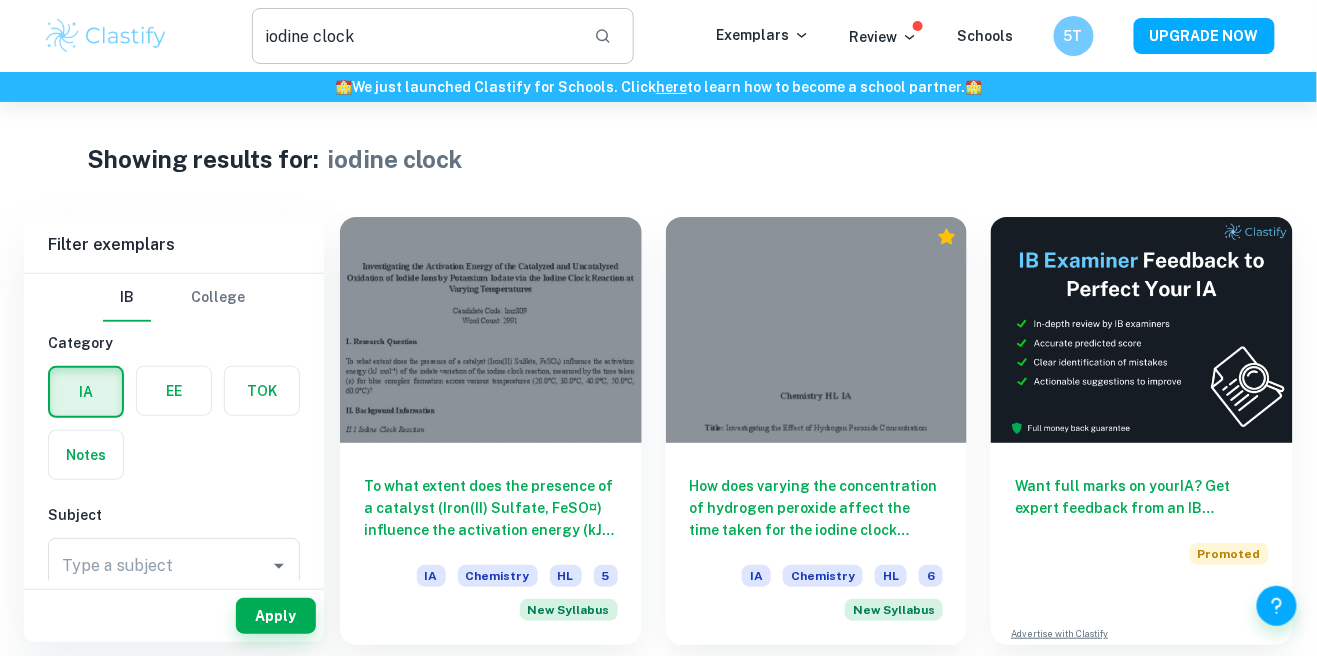 scroll, scrollTop: 4, scrollLeft: 0, axis: vertical 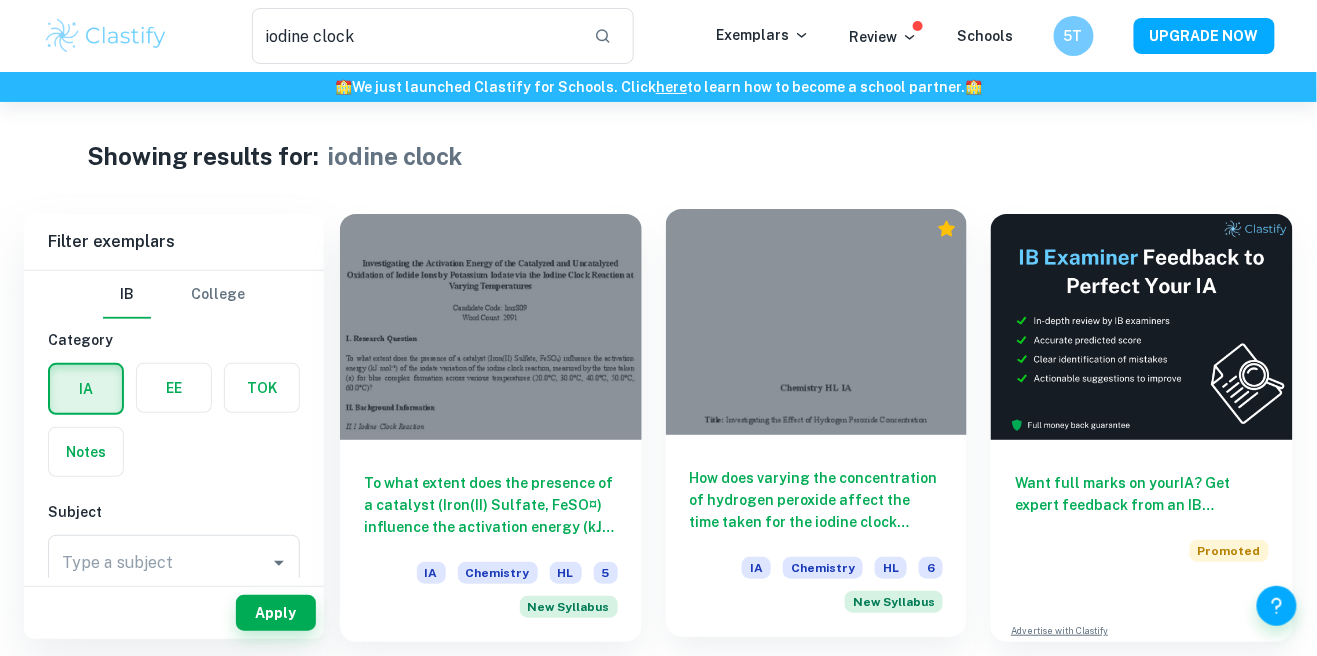 click on "How does varying the concentration of hydrogen peroxide affect the time taken for the iodine clock reaction mixture to turn blue?" at bounding box center (817, 500) 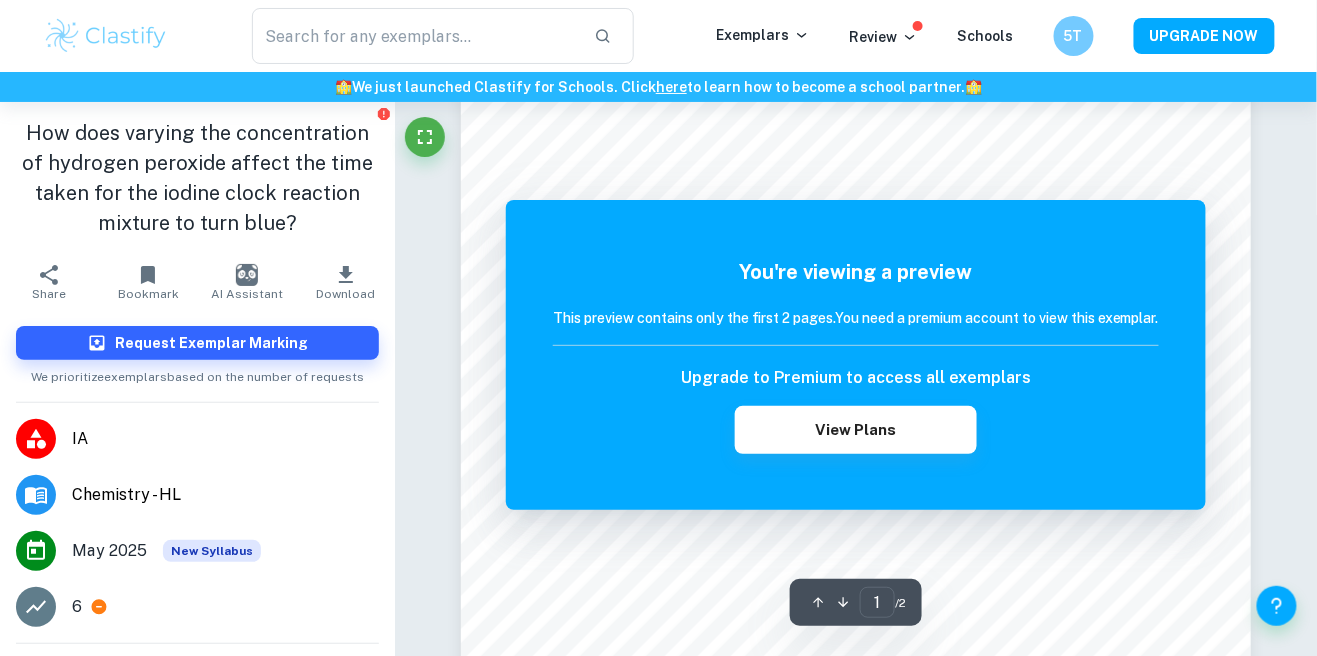 scroll, scrollTop: 33, scrollLeft: 0, axis: vertical 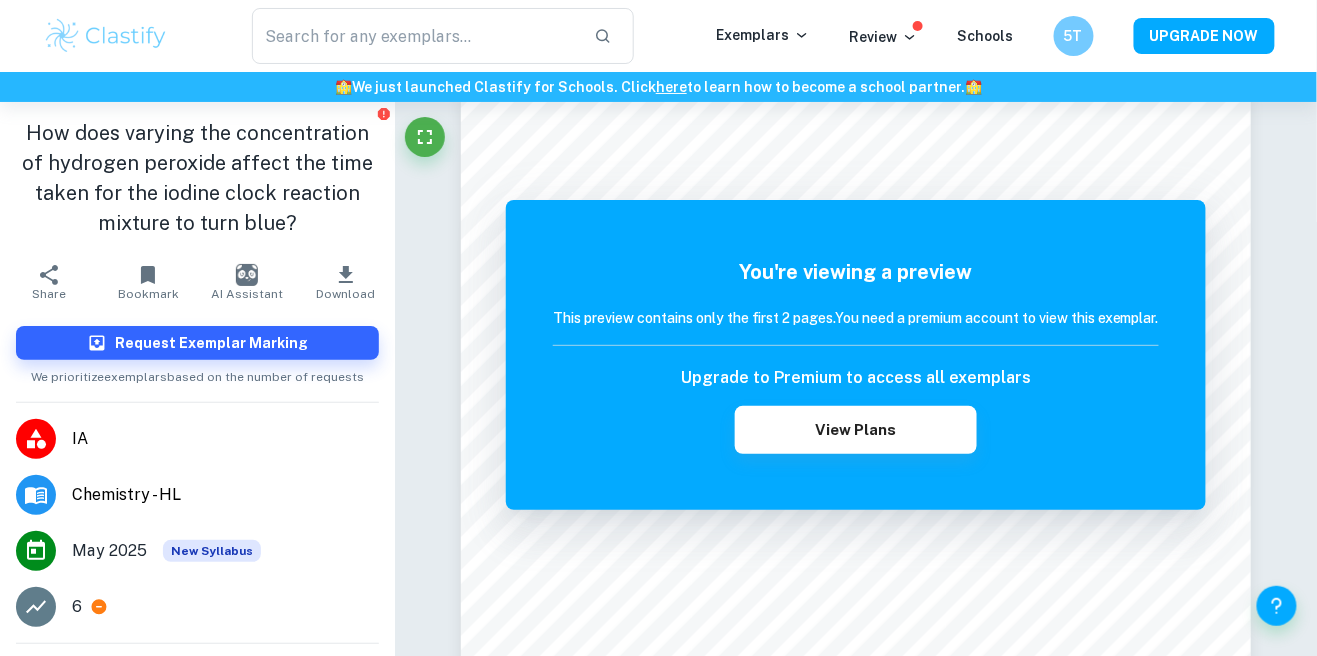 click on "How does varying the concentration of hydrogen peroxide affect the time taken for the iodine clock reaction mixture to turn blue?" at bounding box center (197, 178) 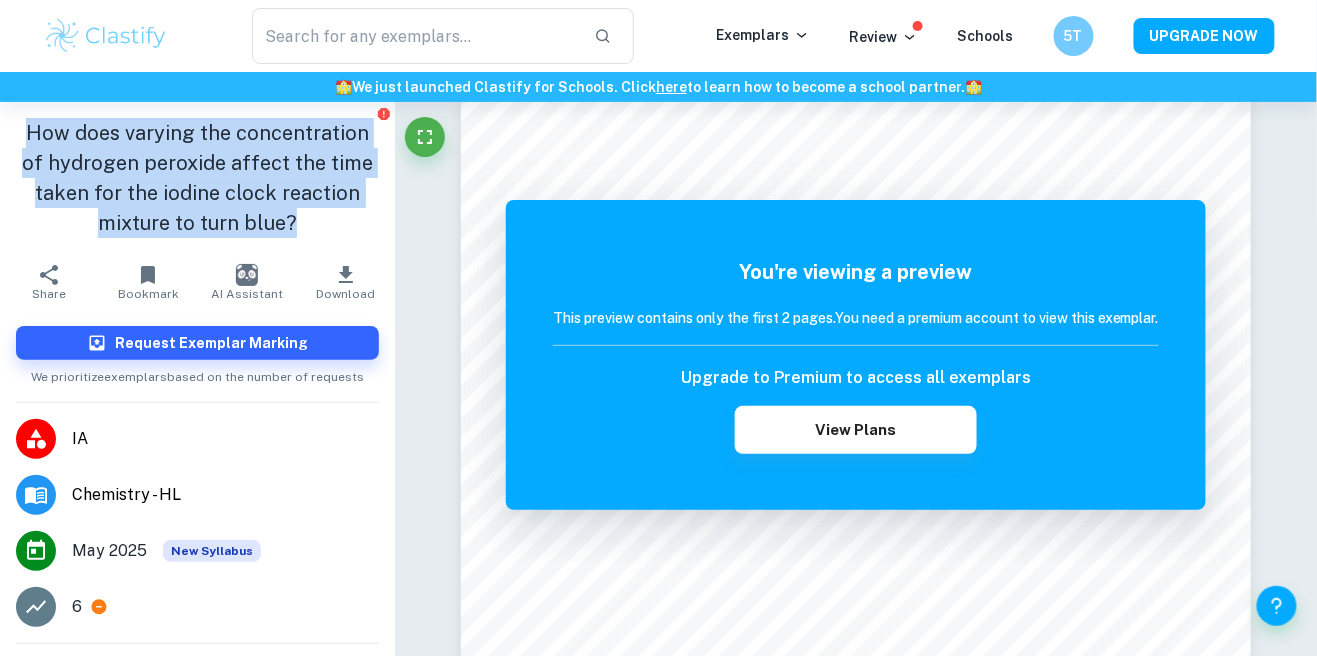copy on "How does varying the concentration of hydrogen peroxide affect the time taken for the iodine clock reaction mixture to turn blue?" 